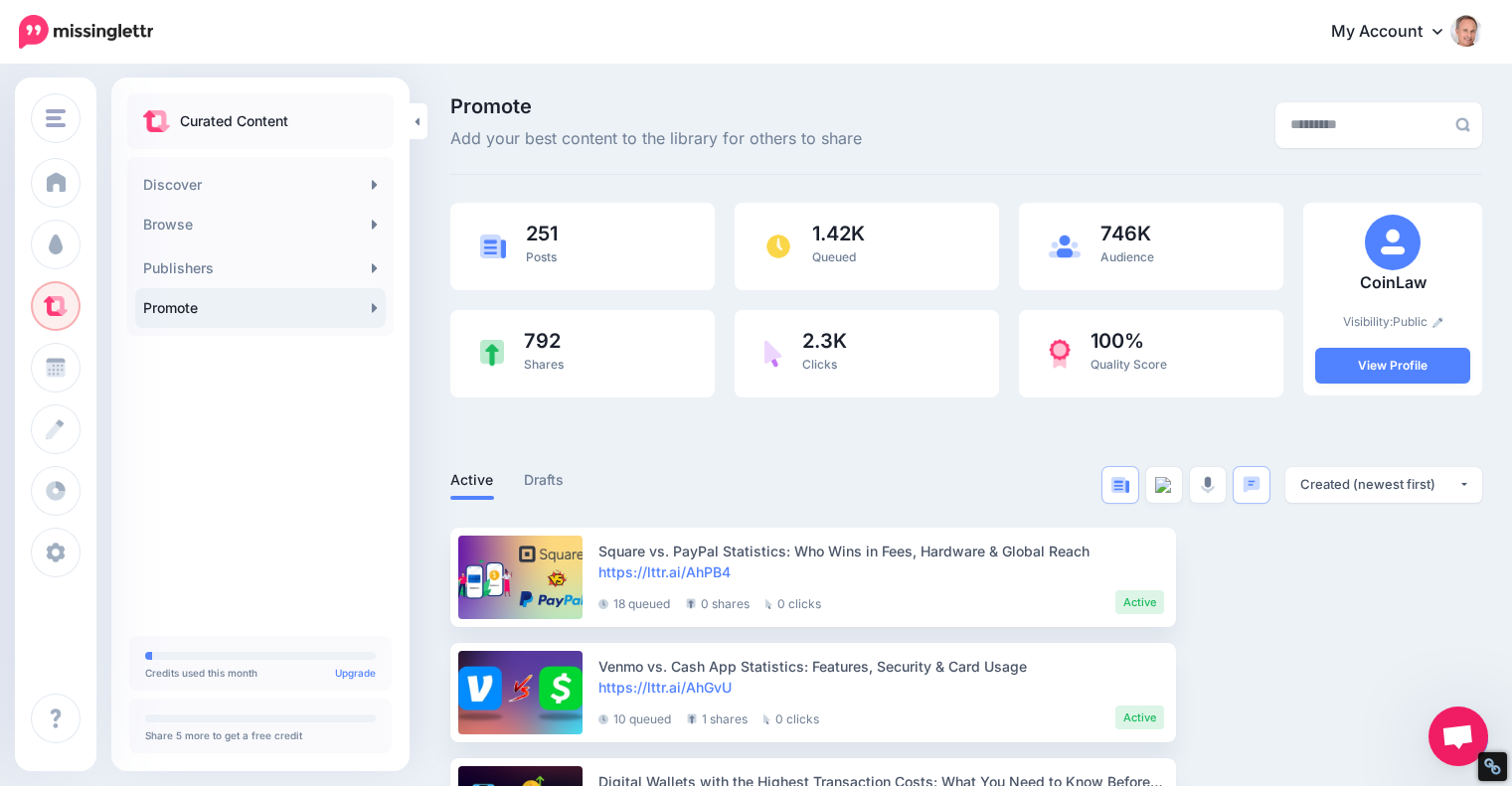 scroll, scrollTop: 0, scrollLeft: 0, axis: both 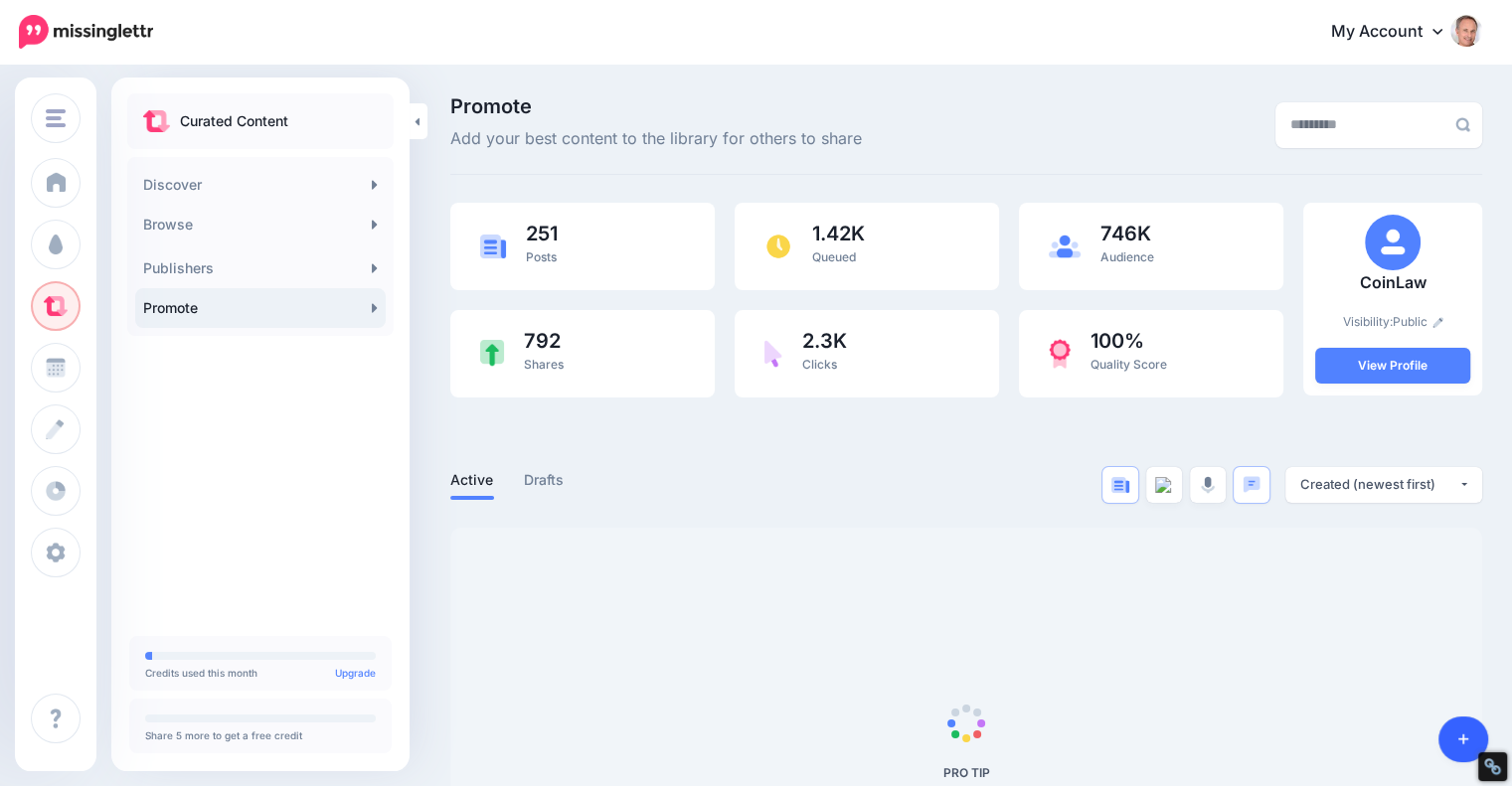 click at bounding box center [1463, 739] 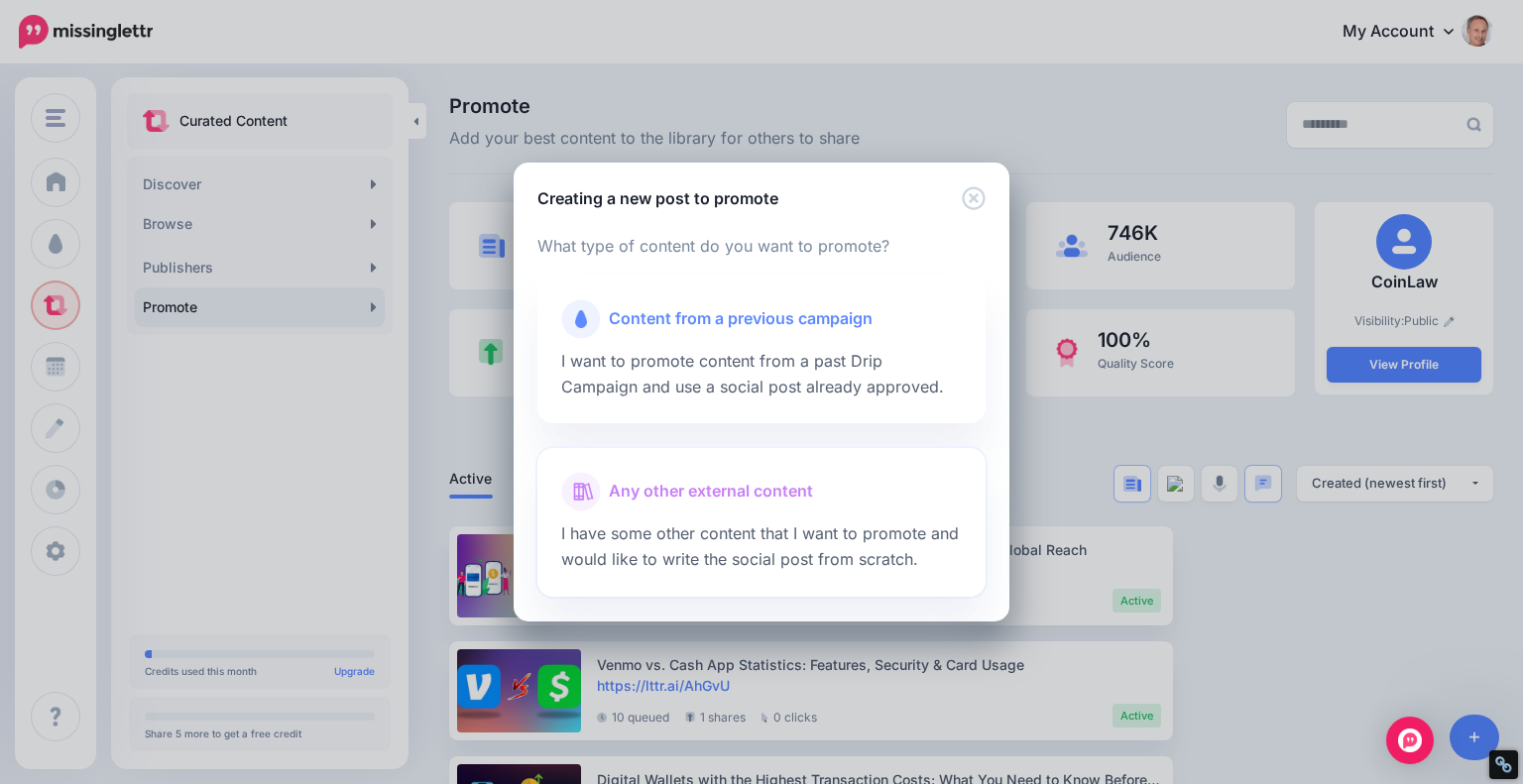 click on "Any other external content" at bounding box center [711, 492] 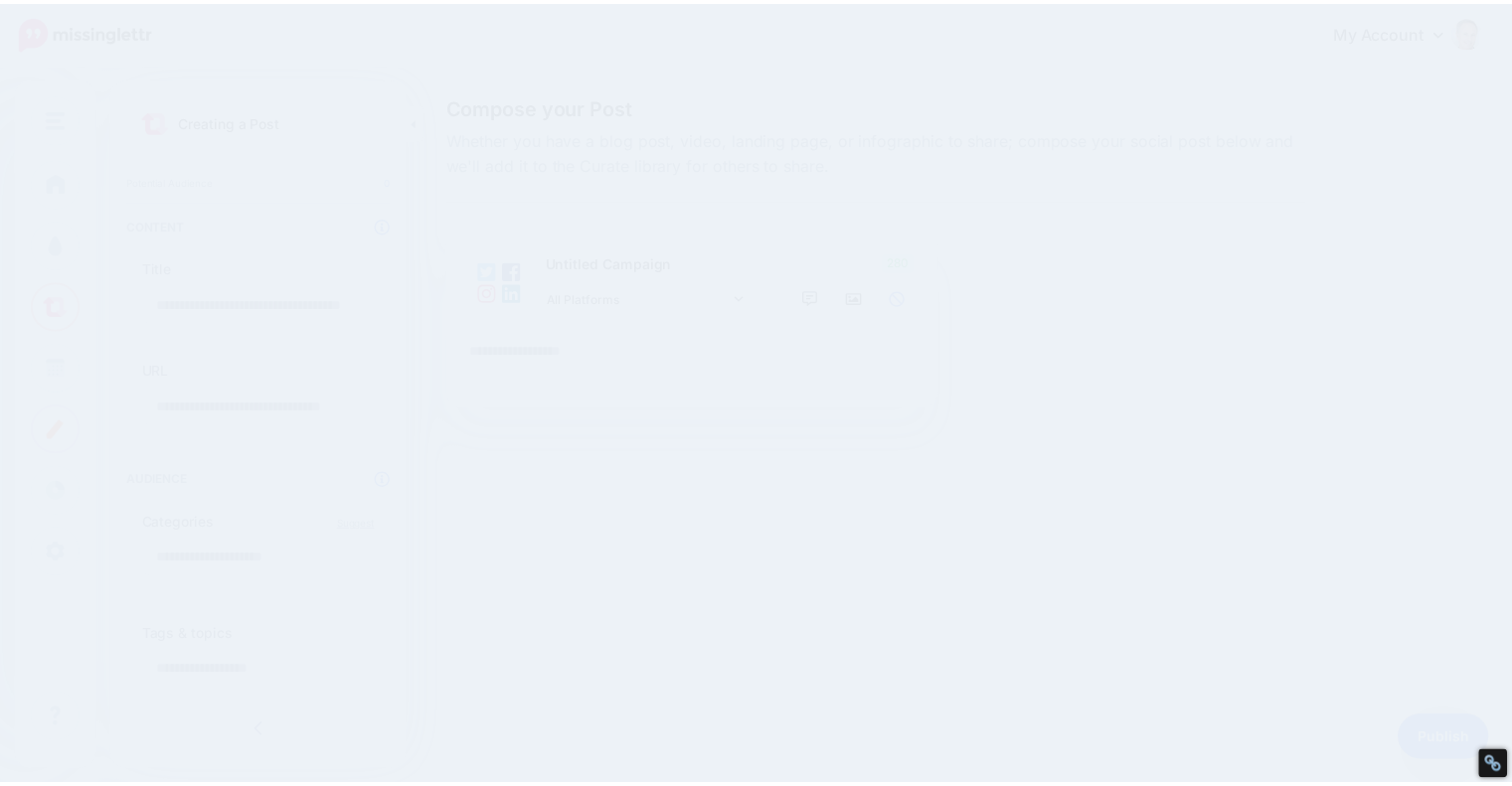 scroll, scrollTop: 0, scrollLeft: 0, axis: both 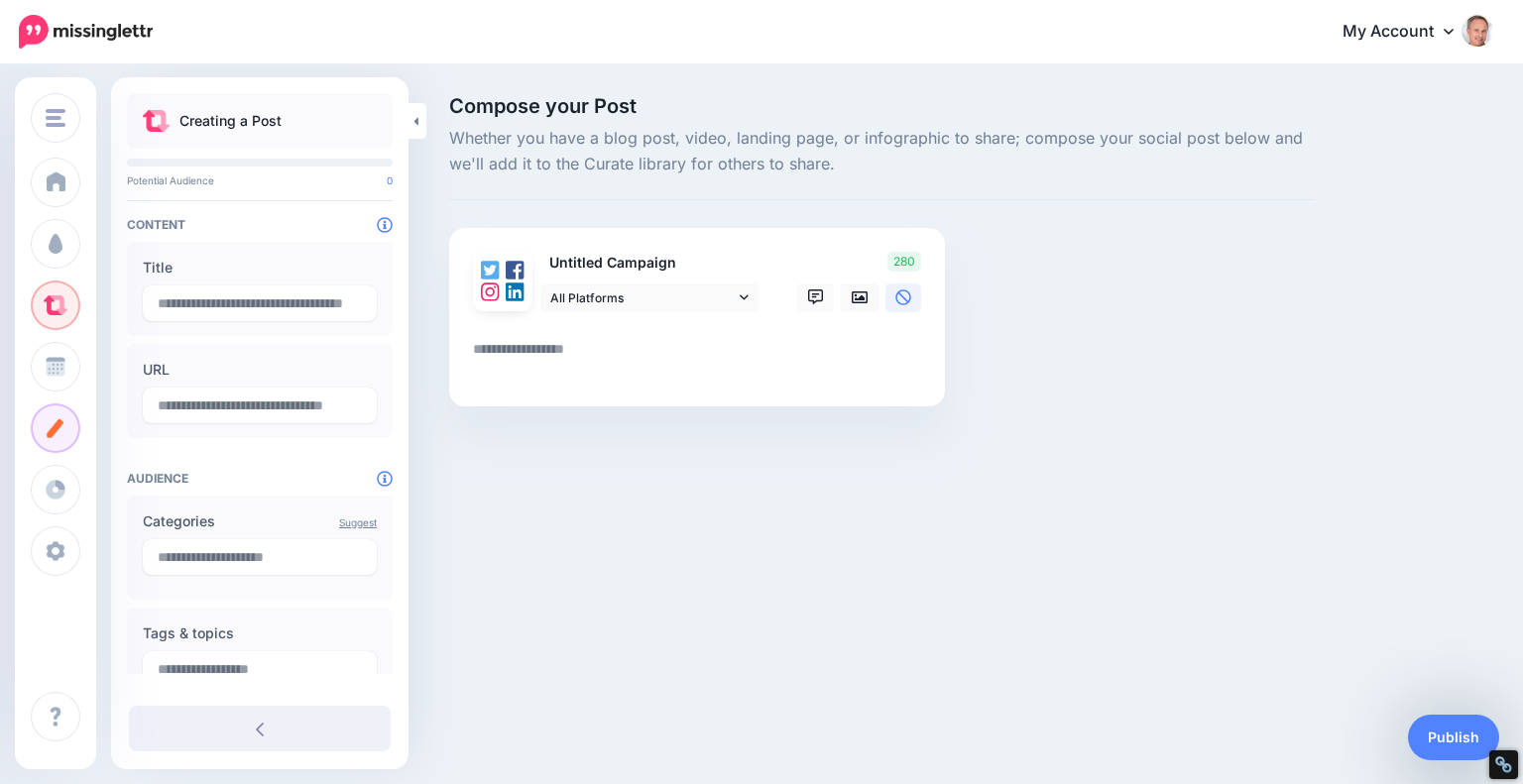 click at bounding box center (701, 356) 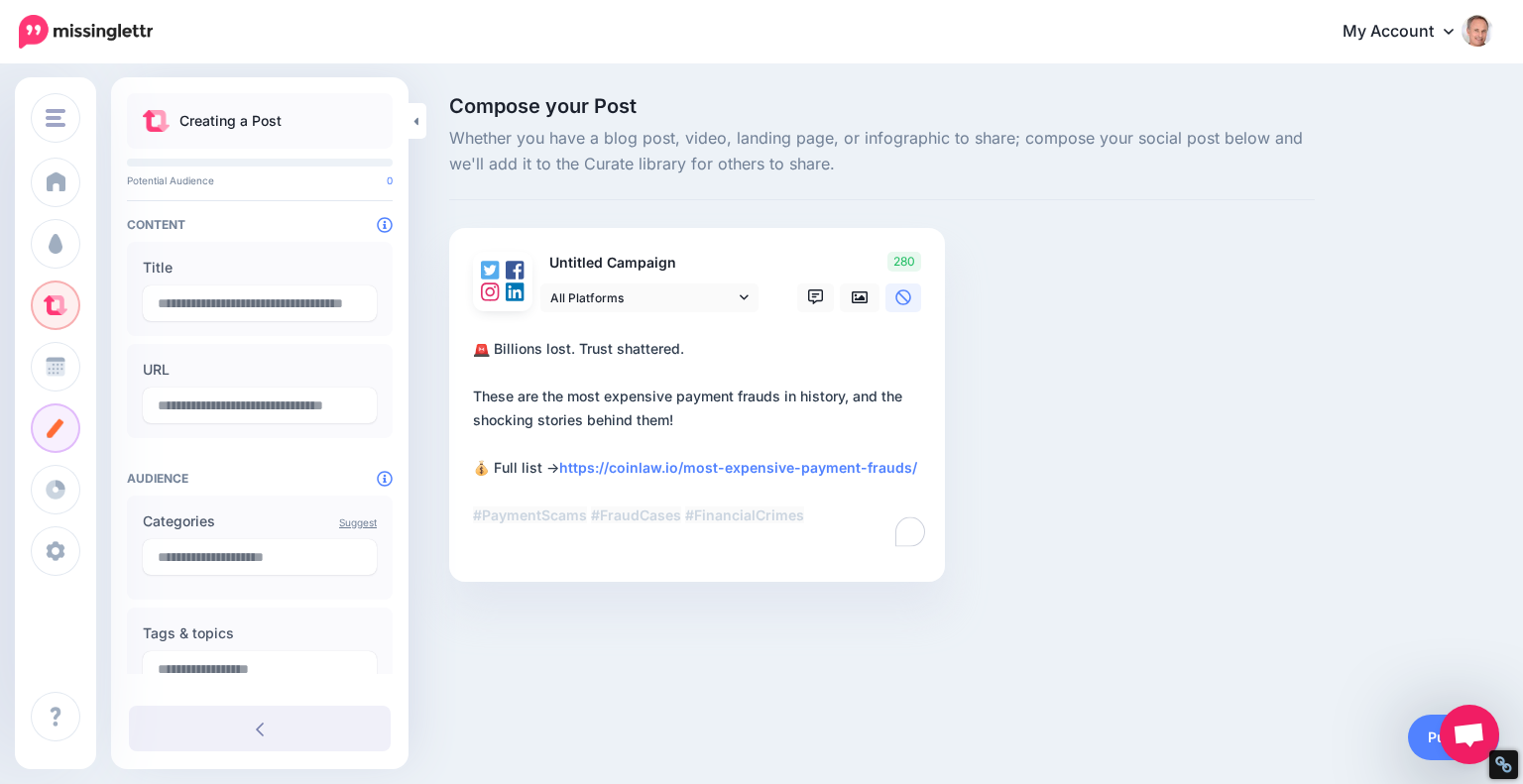 type on "**********" 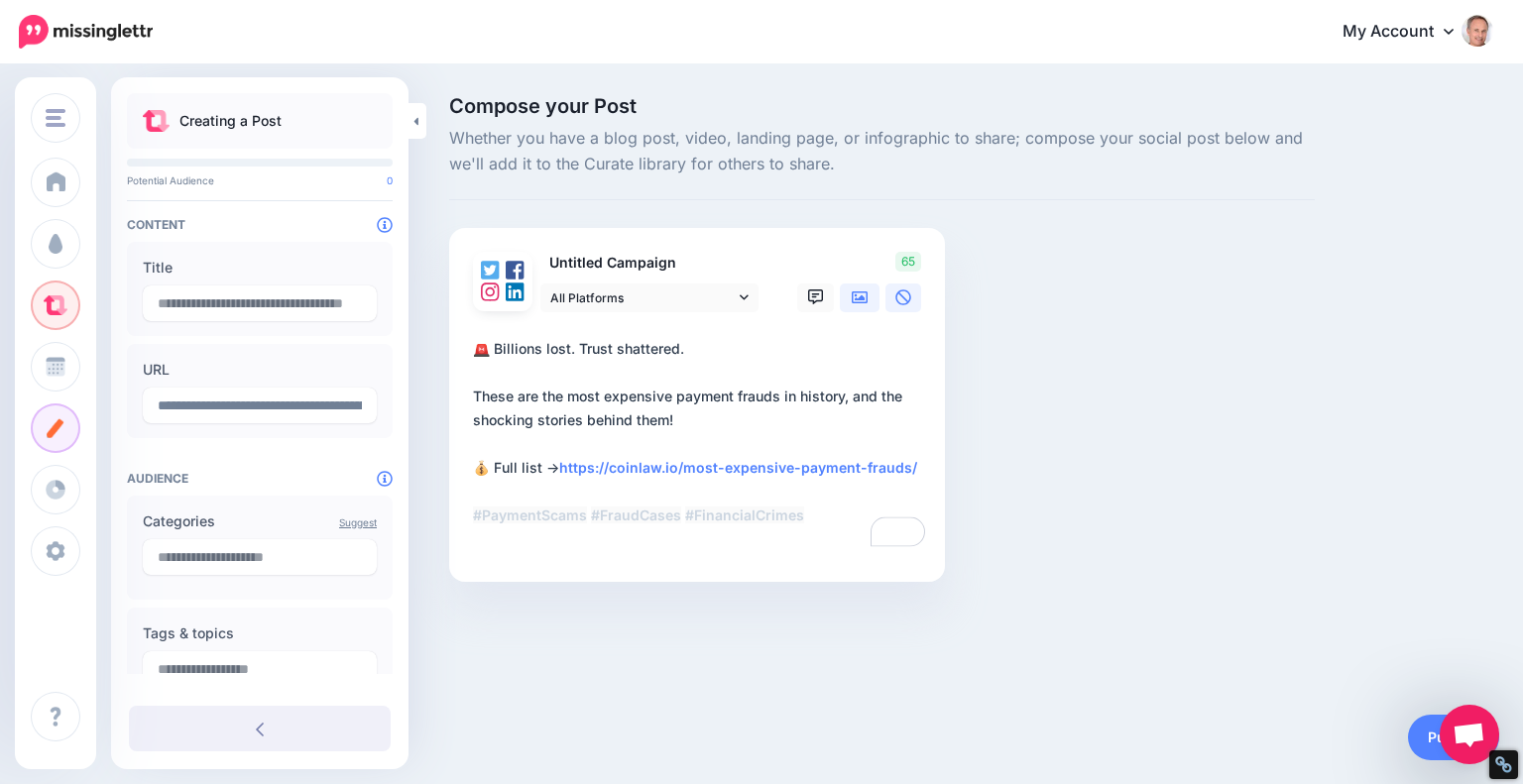 type on "**********" 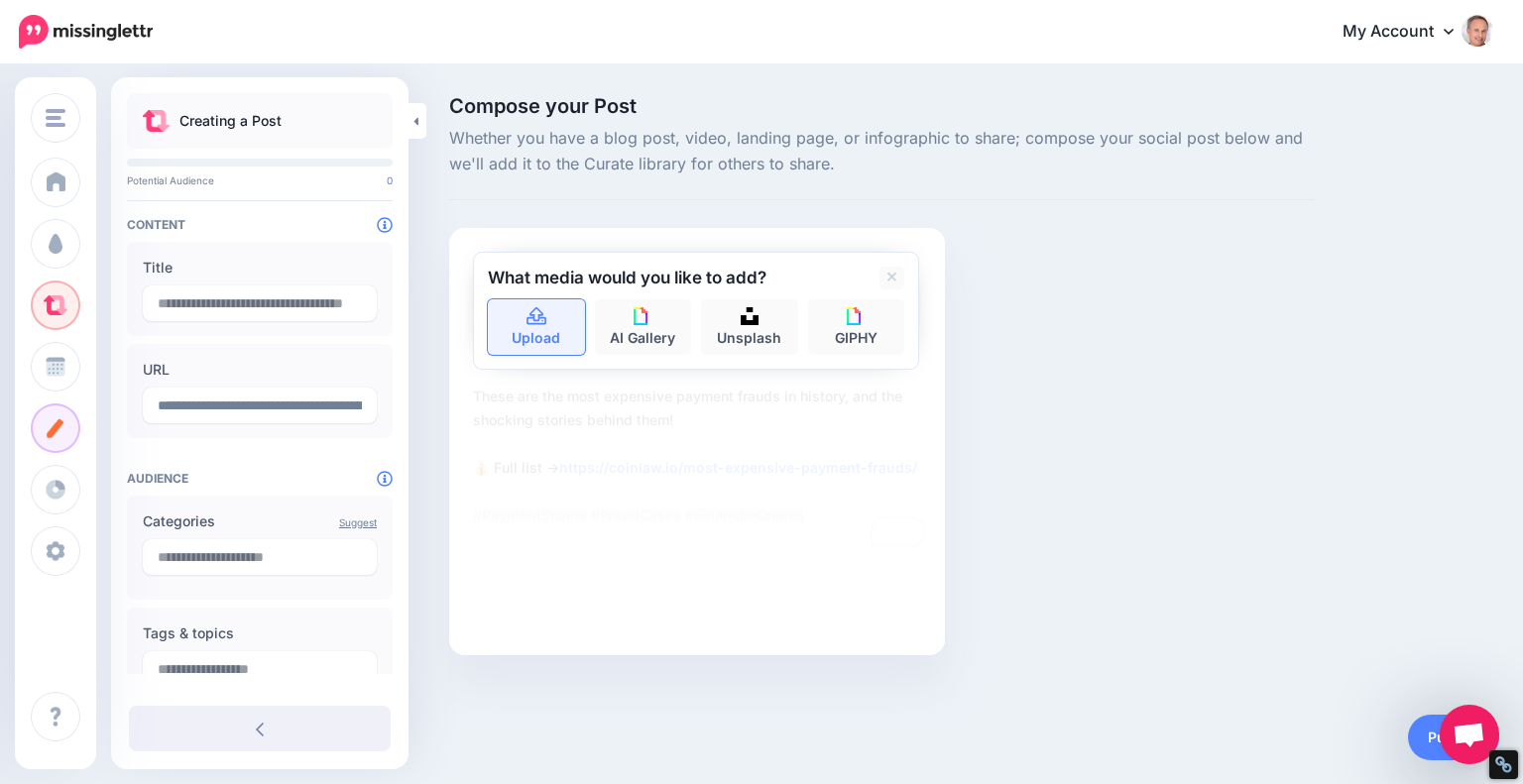 click on "Upload" at bounding box center [536, 327] 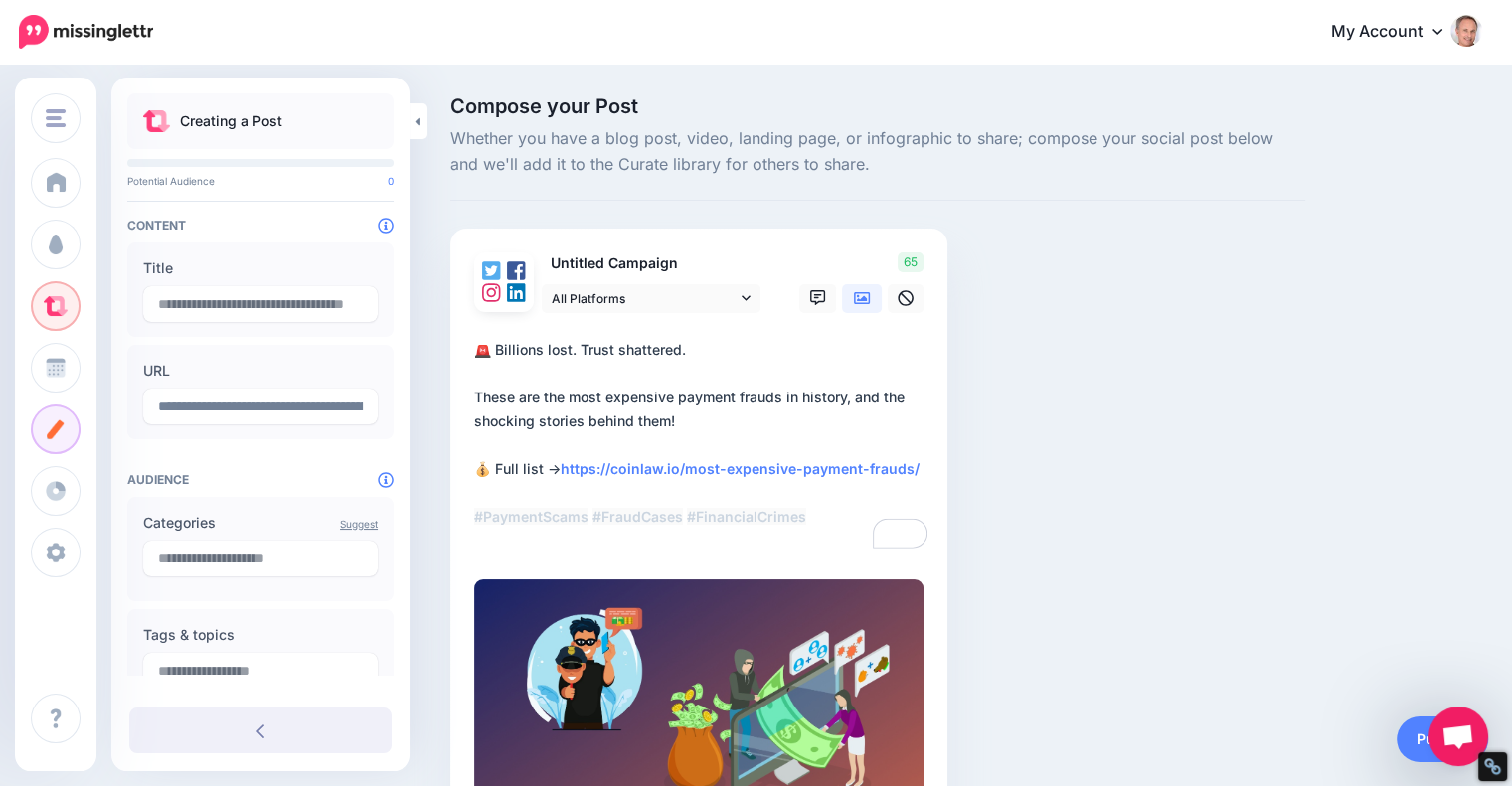 click on "**********" at bounding box center [703, 445] 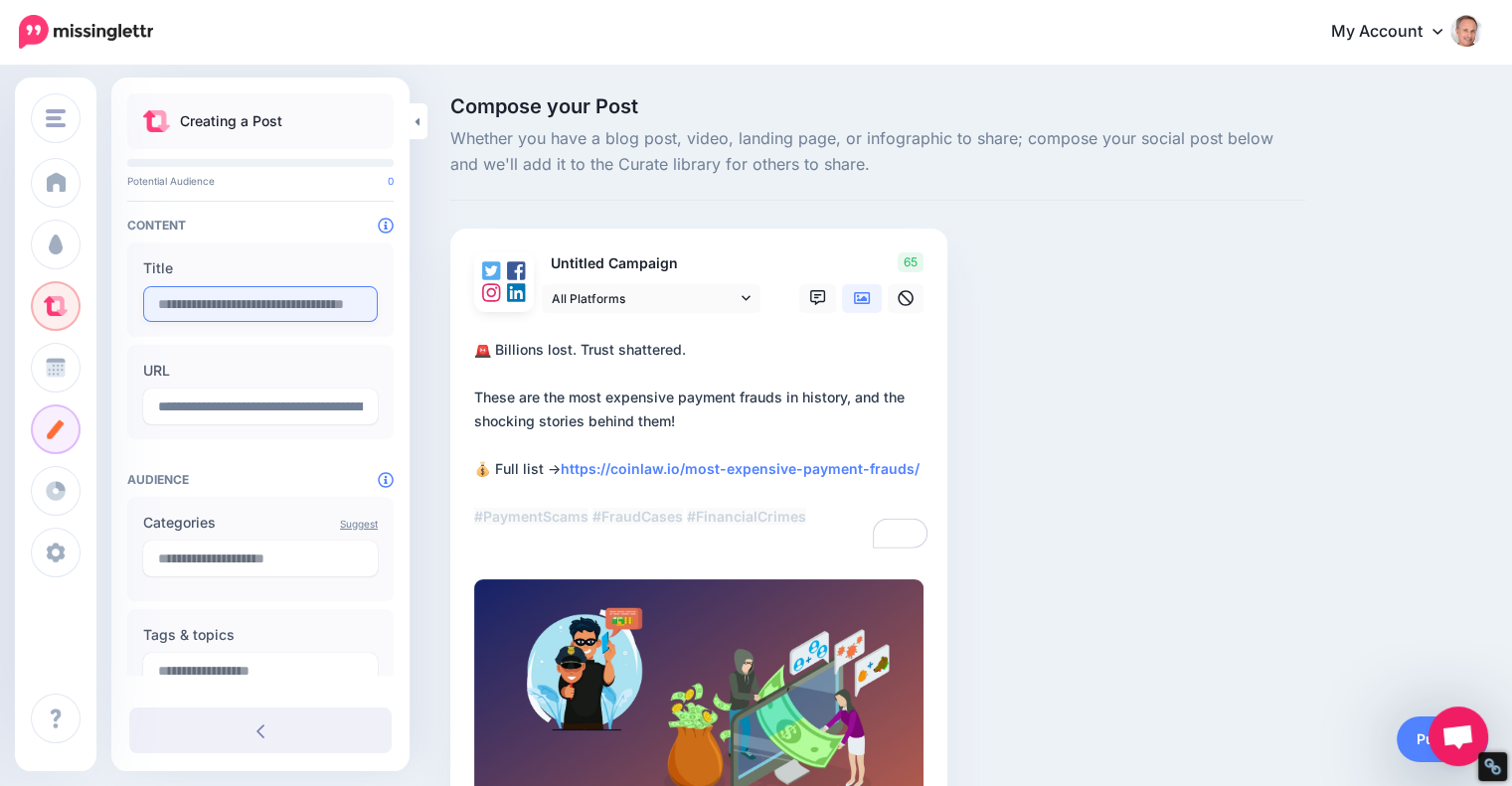 click at bounding box center (260, 304) 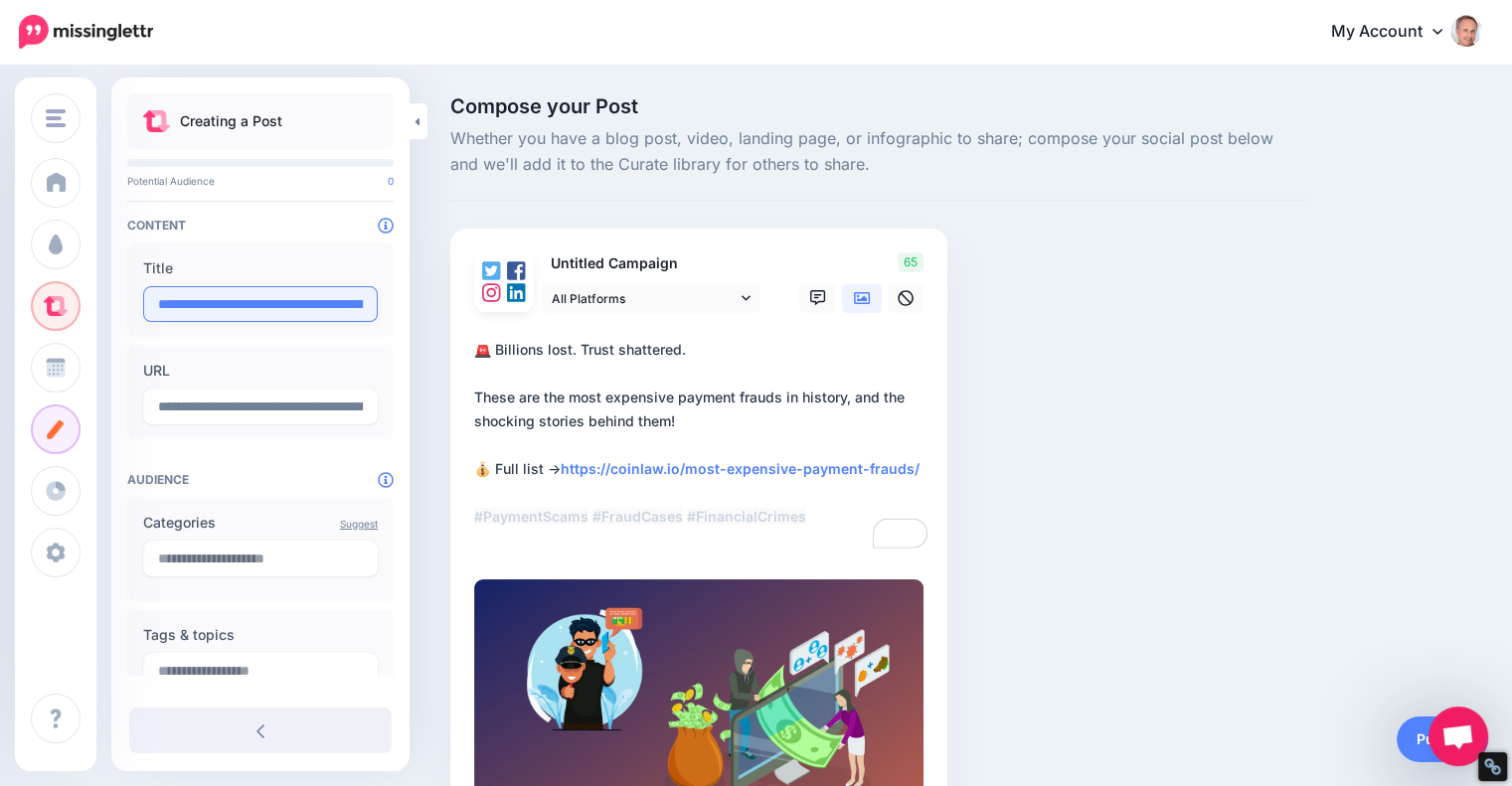 scroll, scrollTop: 0, scrollLeft: 367, axis: horizontal 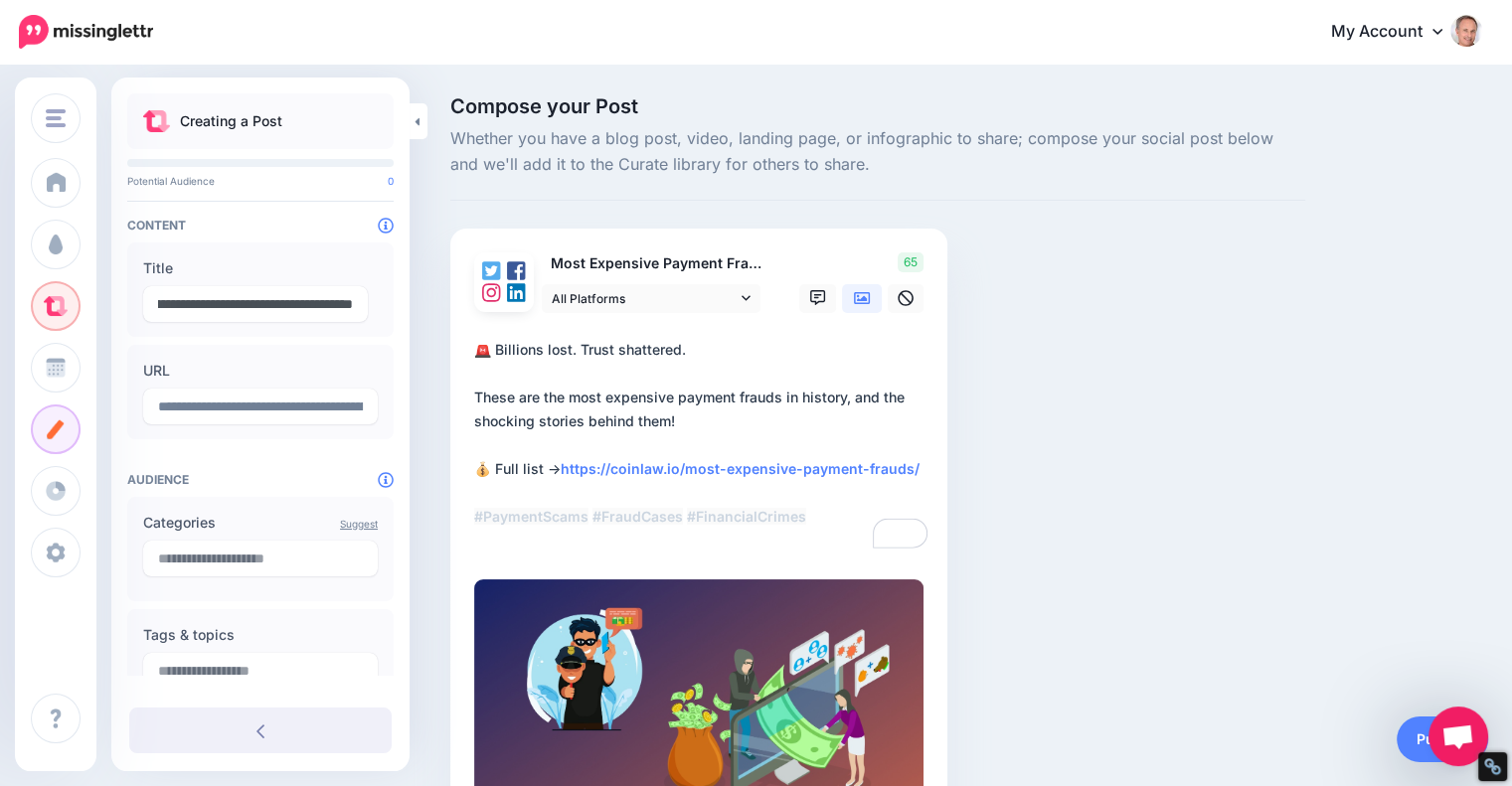 type on "**********" 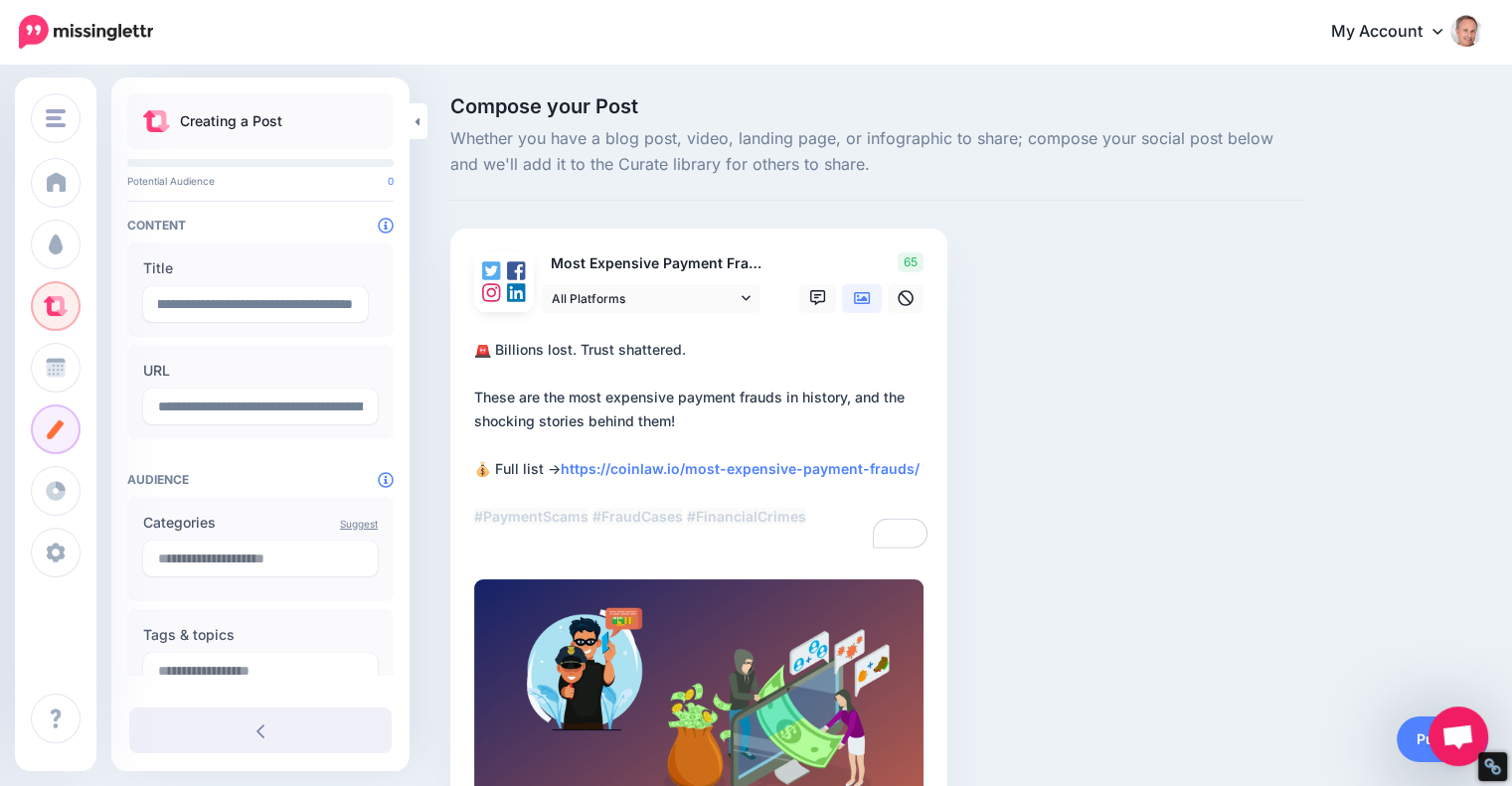 click on "**********" at bounding box center [703, 445] 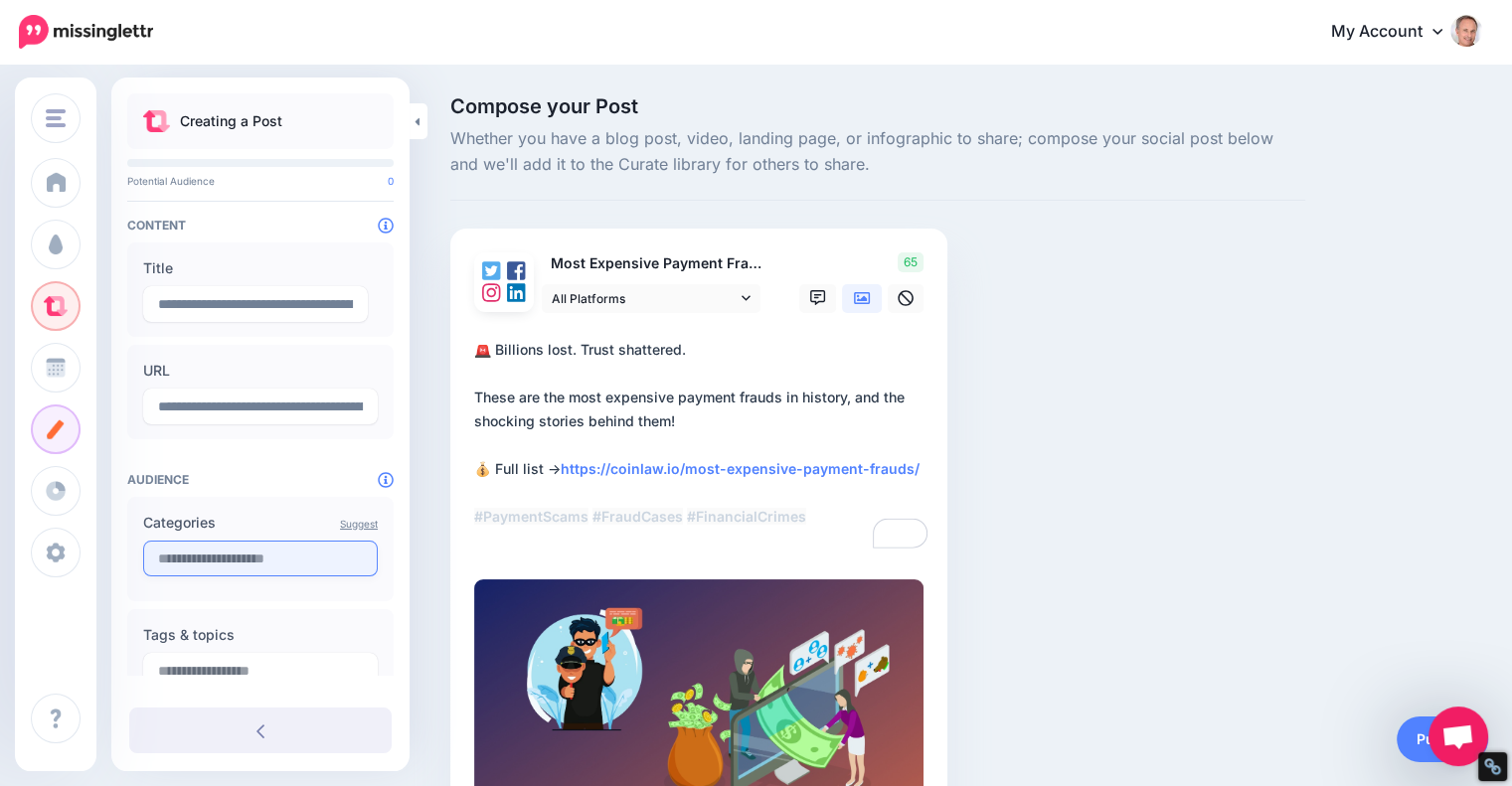 click at bounding box center (260, 558) 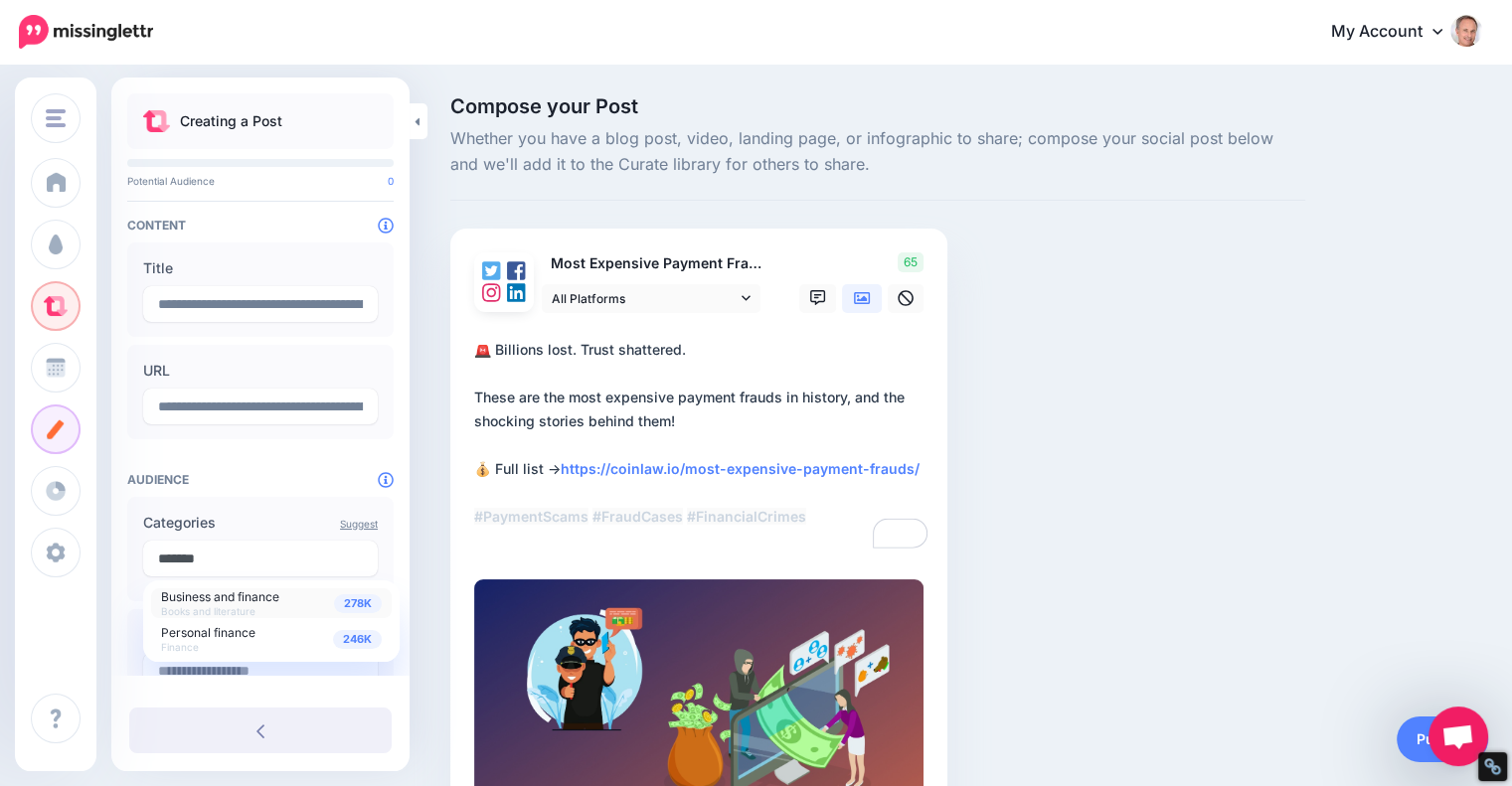 type on "*******" 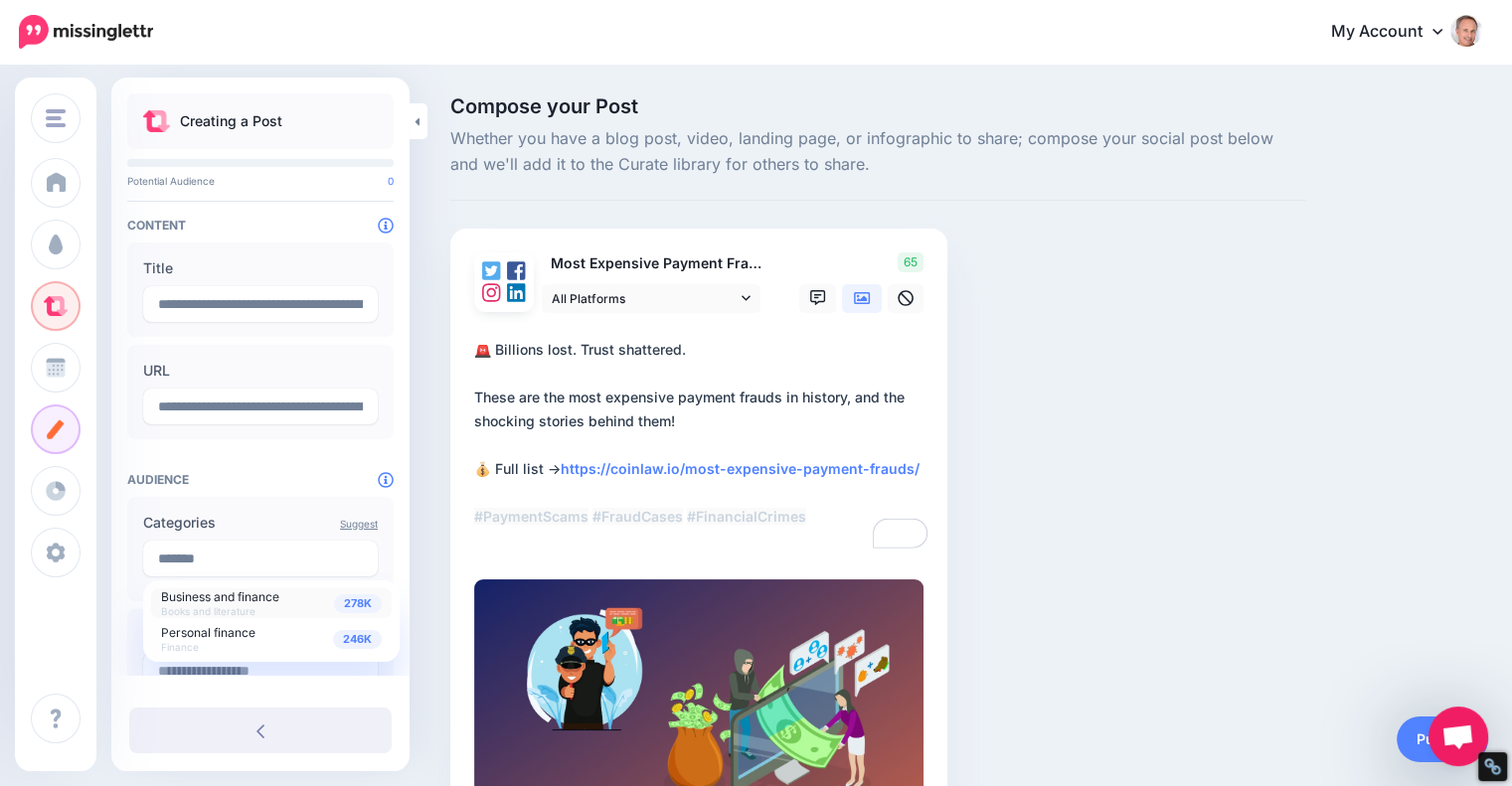 click on "Business and finance" at bounding box center [220, 596] 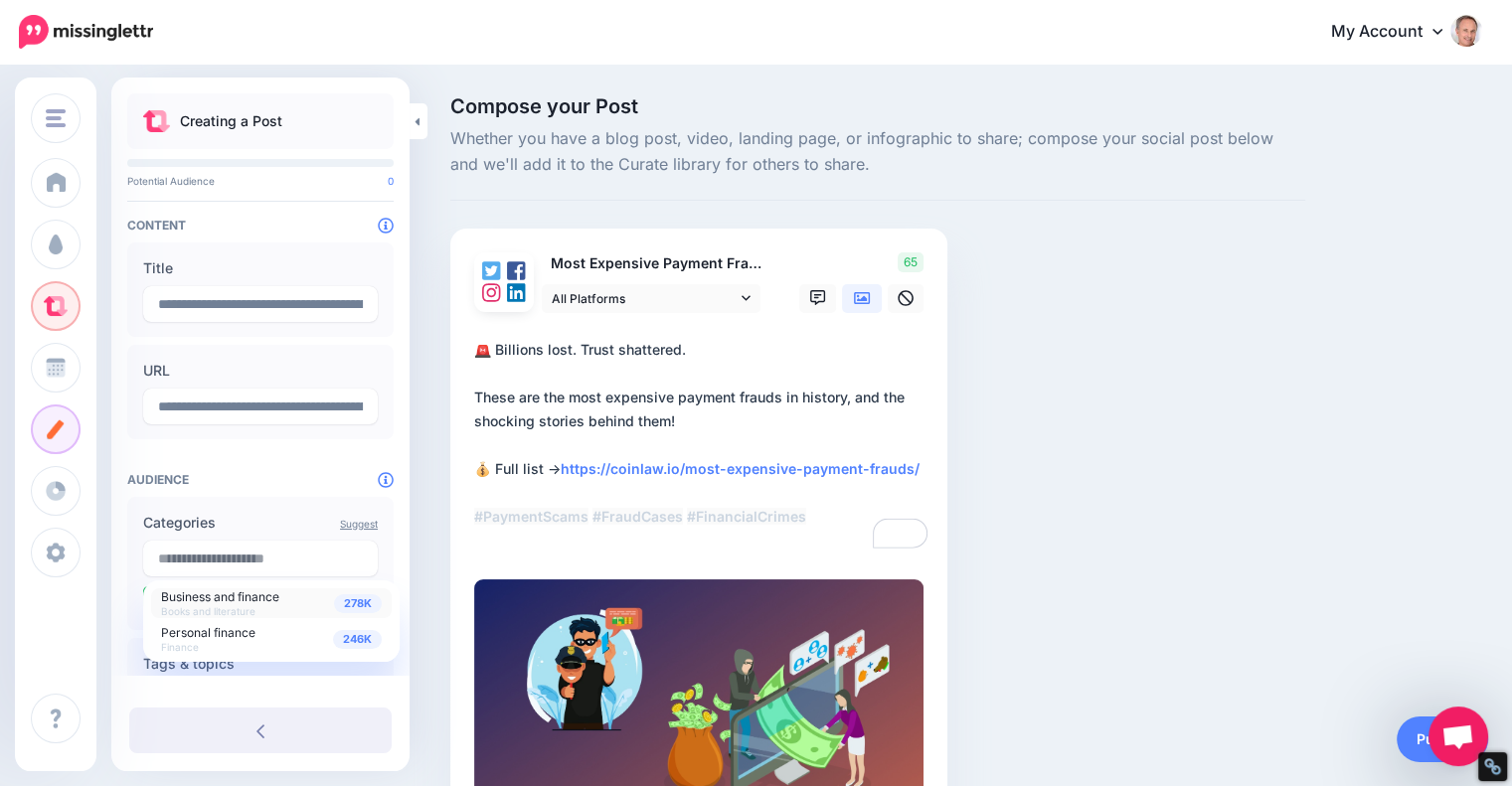 click on "**********" at bounding box center (703, 445) 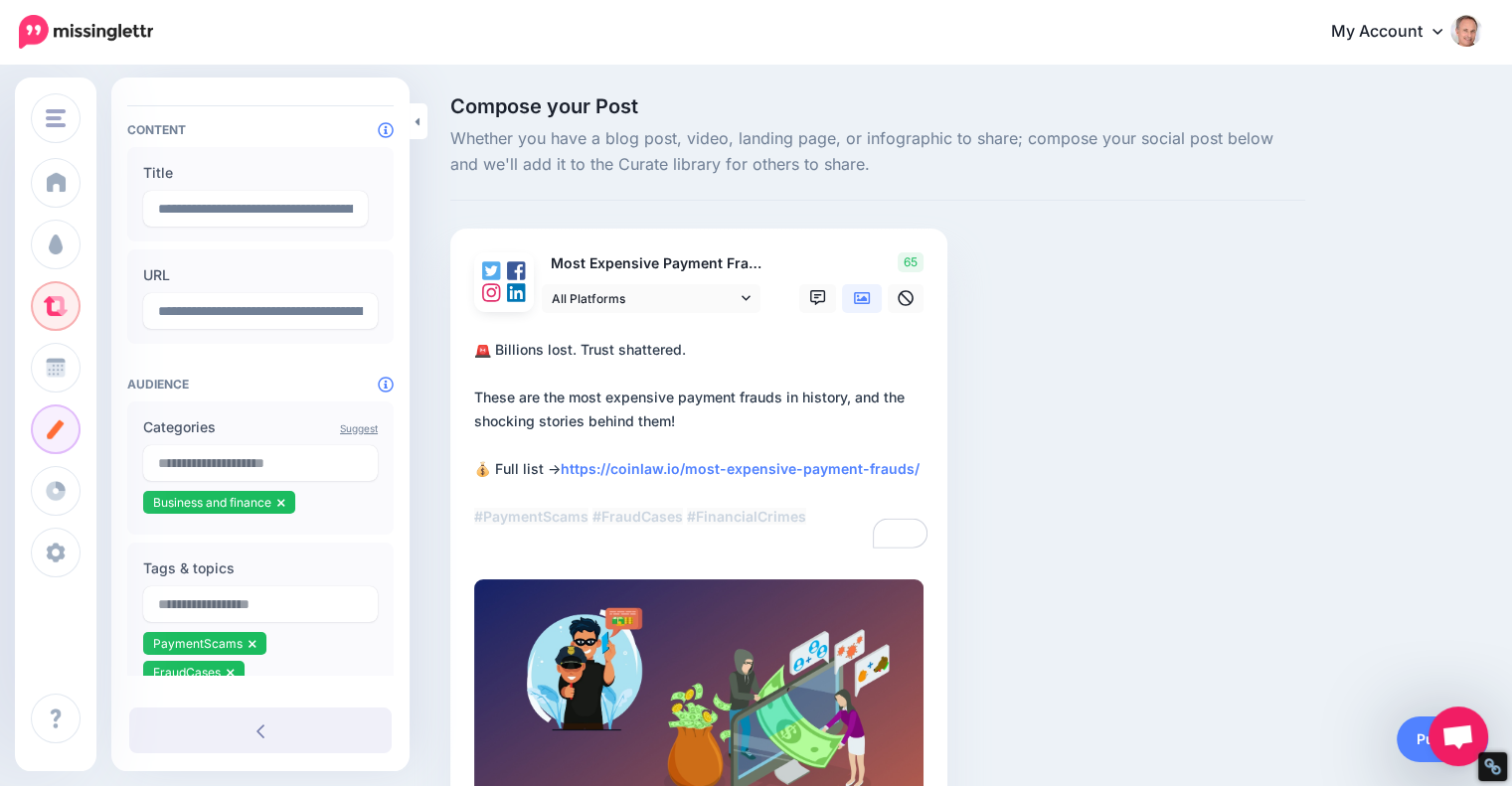 scroll, scrollTop: 132, scrollLeft: 0, axis: vertical 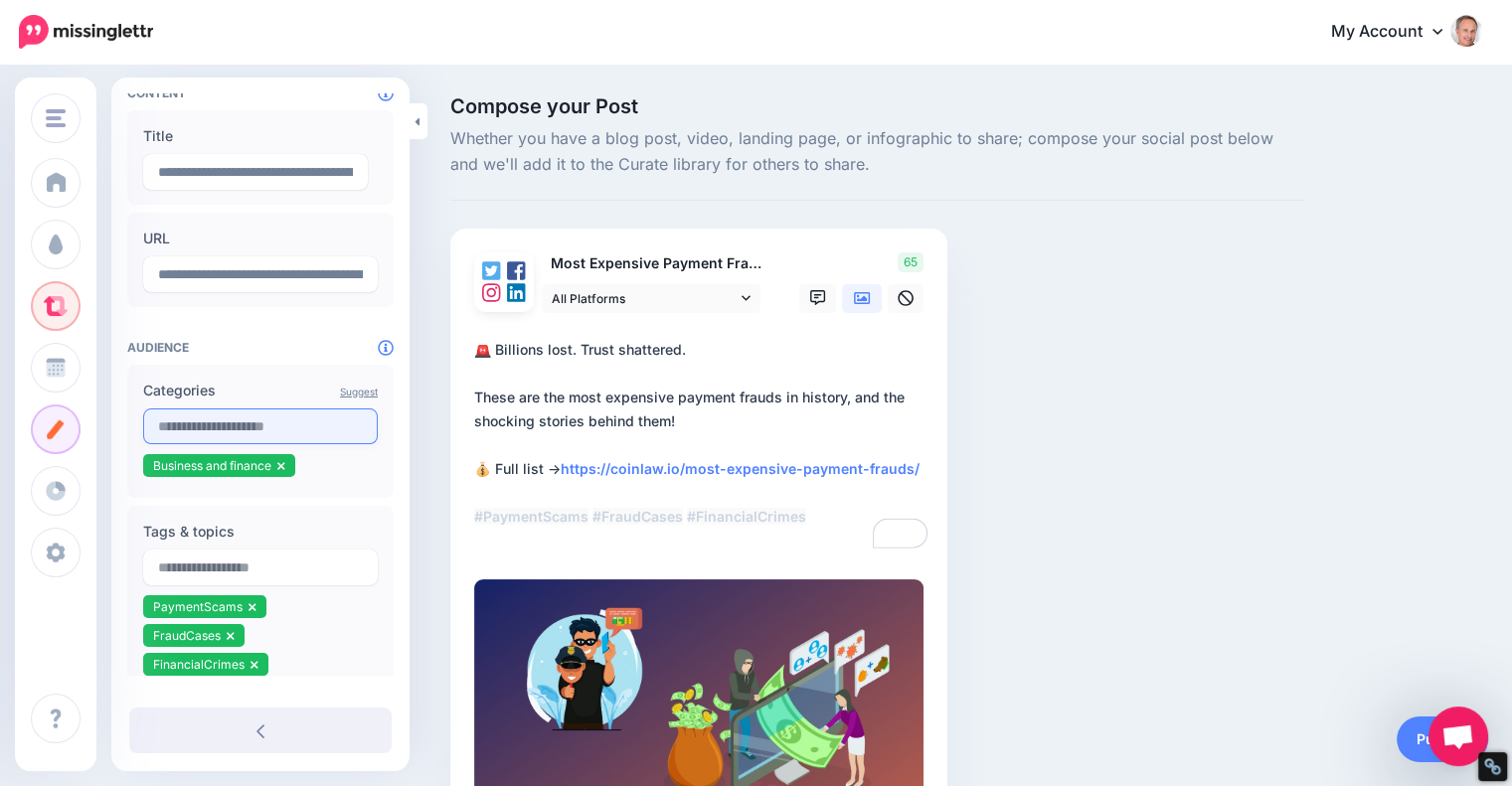 click at bounding box center [260, 426] 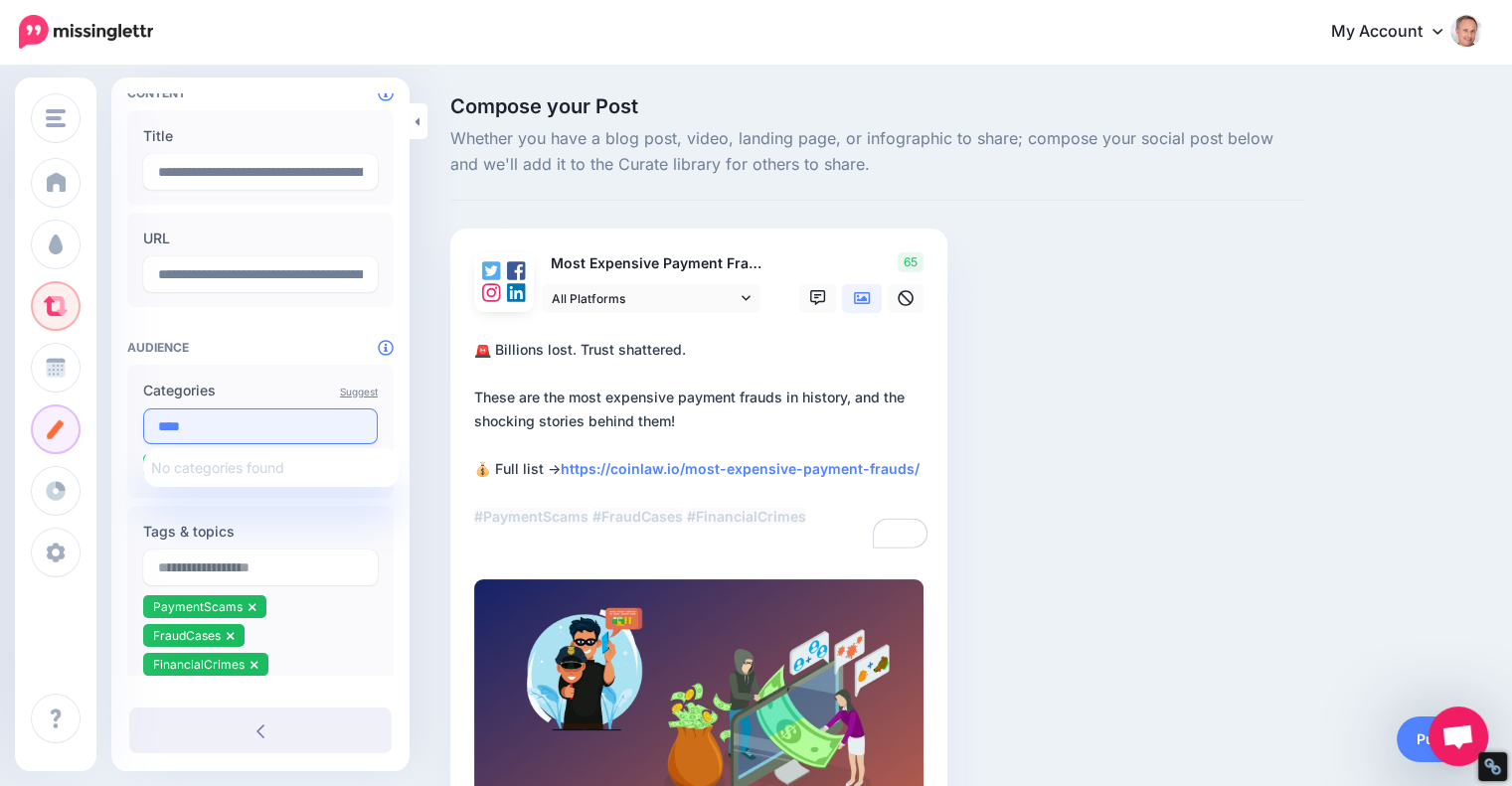 type on "*****" 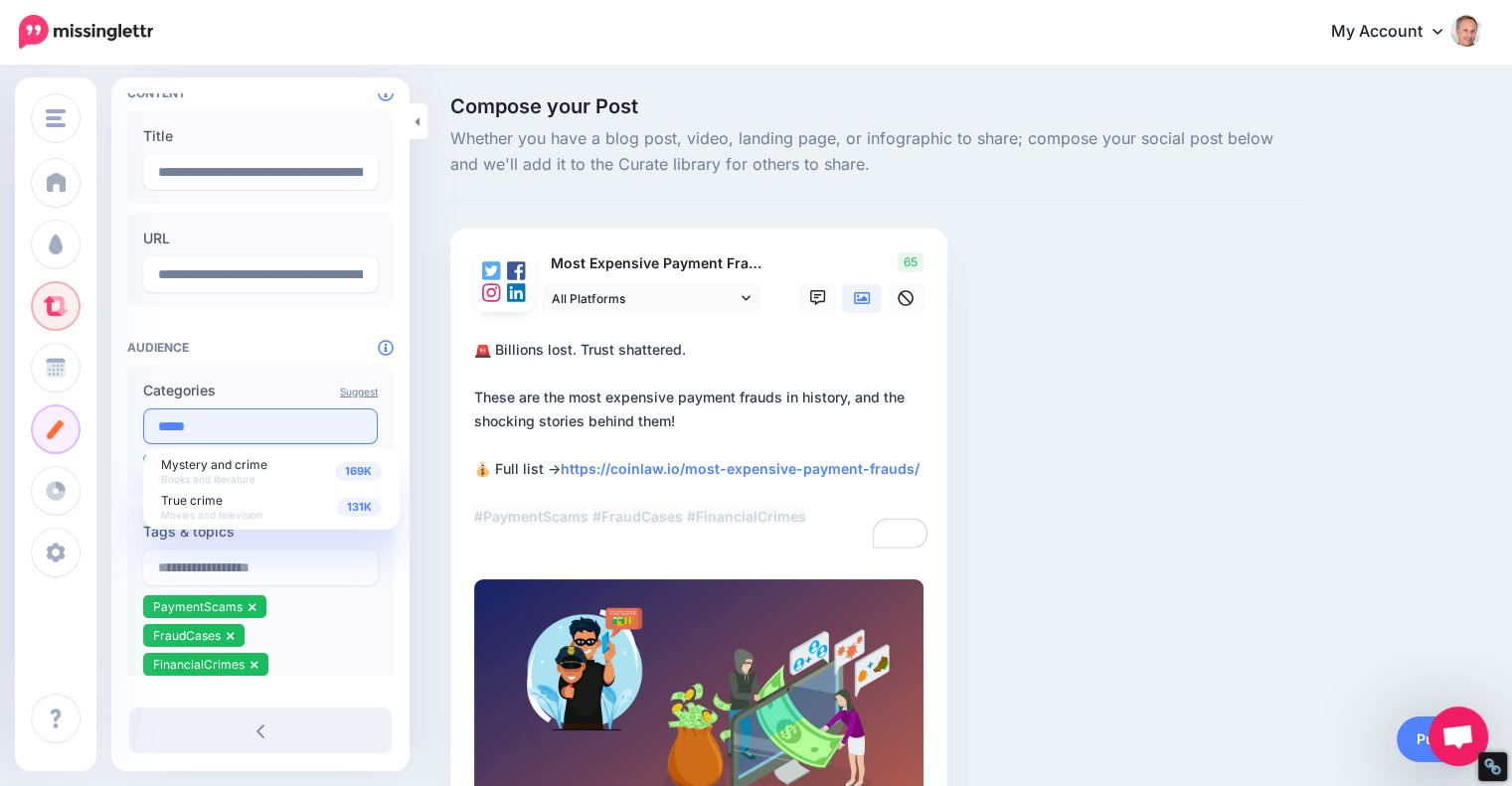 drag, startPoint x: 247, startPoint y: 419, endPoint x: 144, endPoint y: 424, distance: 103.121288 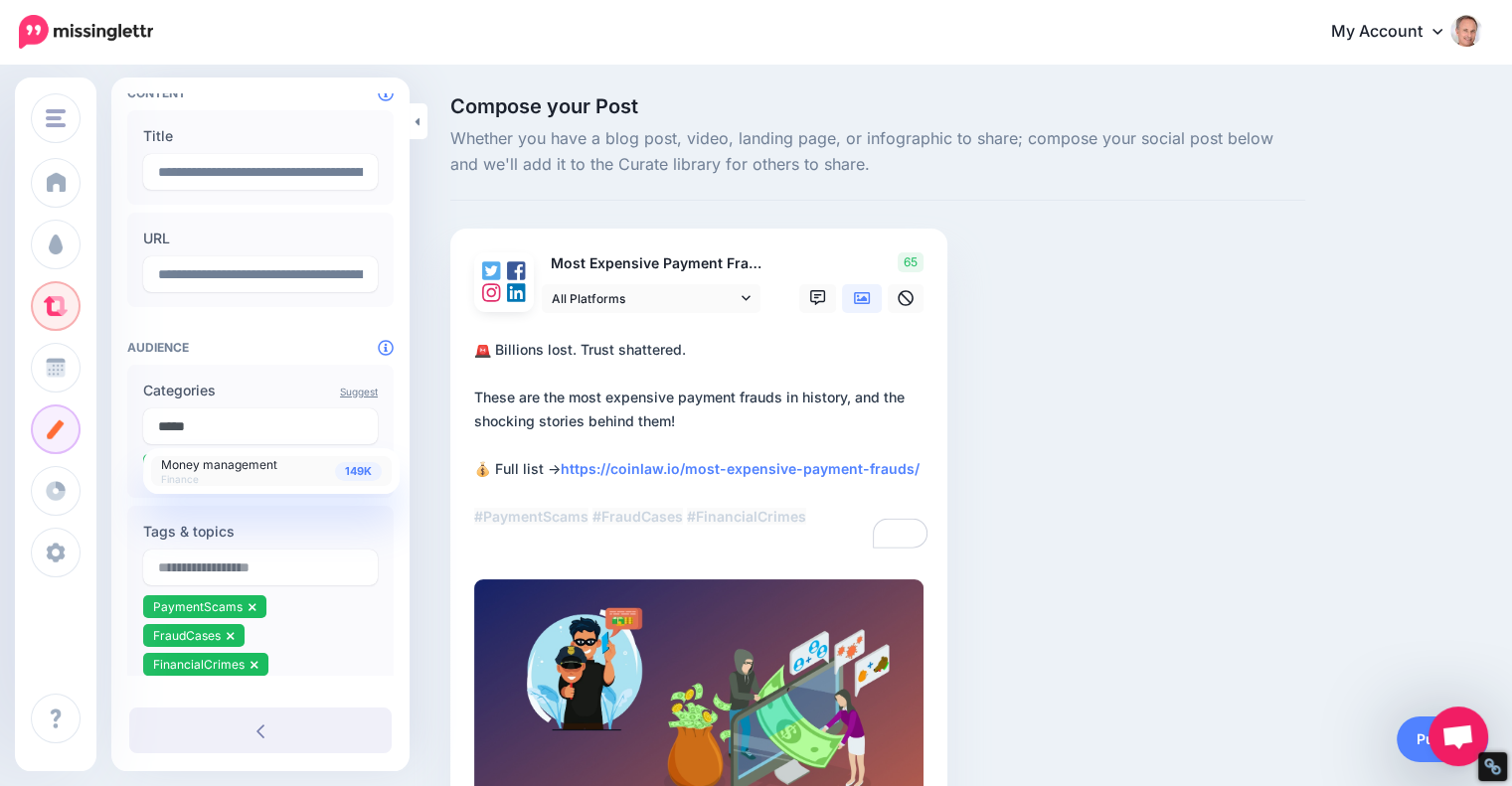 type on "*****" 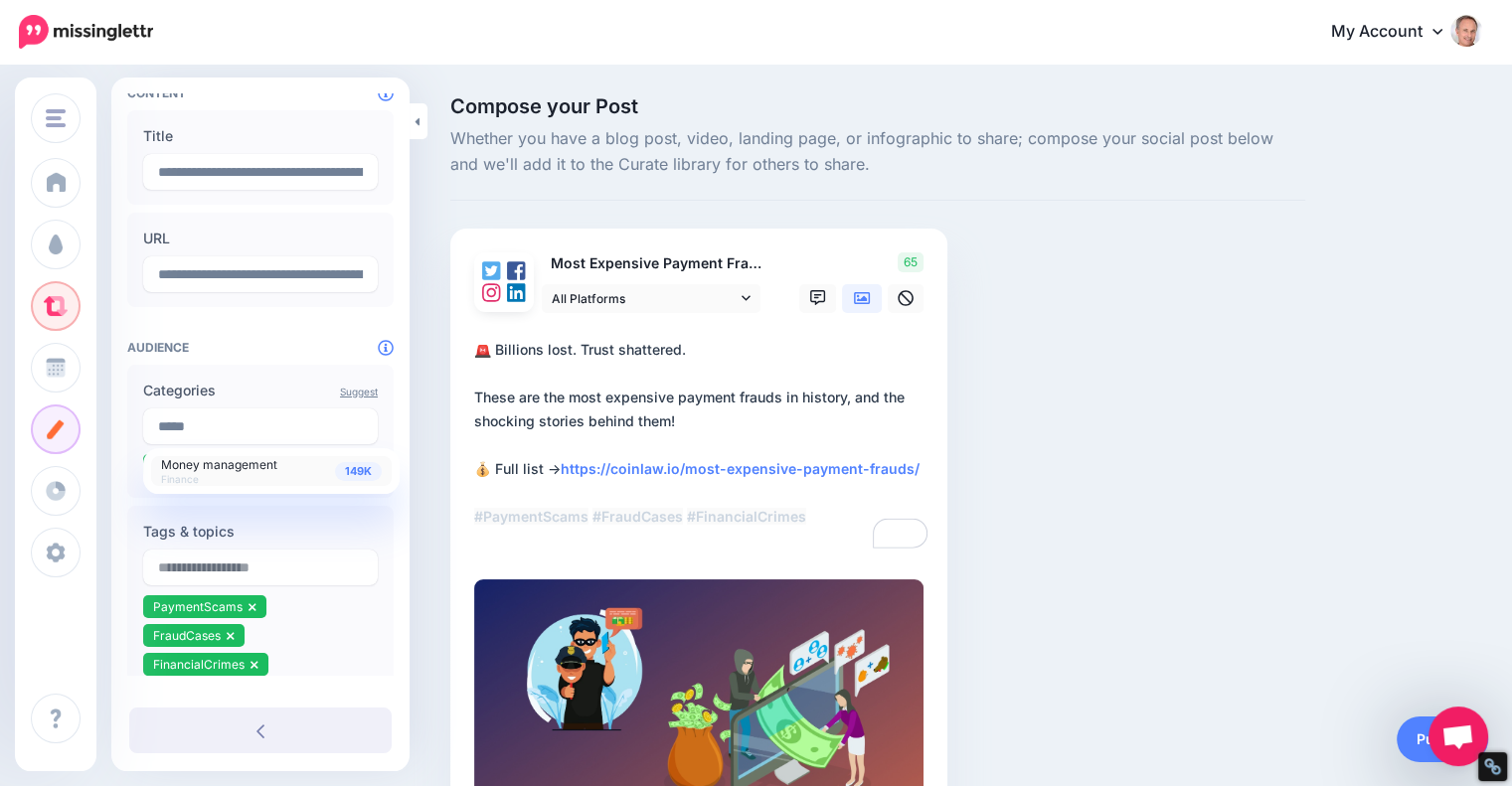 click on "Money management" at bounding box center [219, 464] 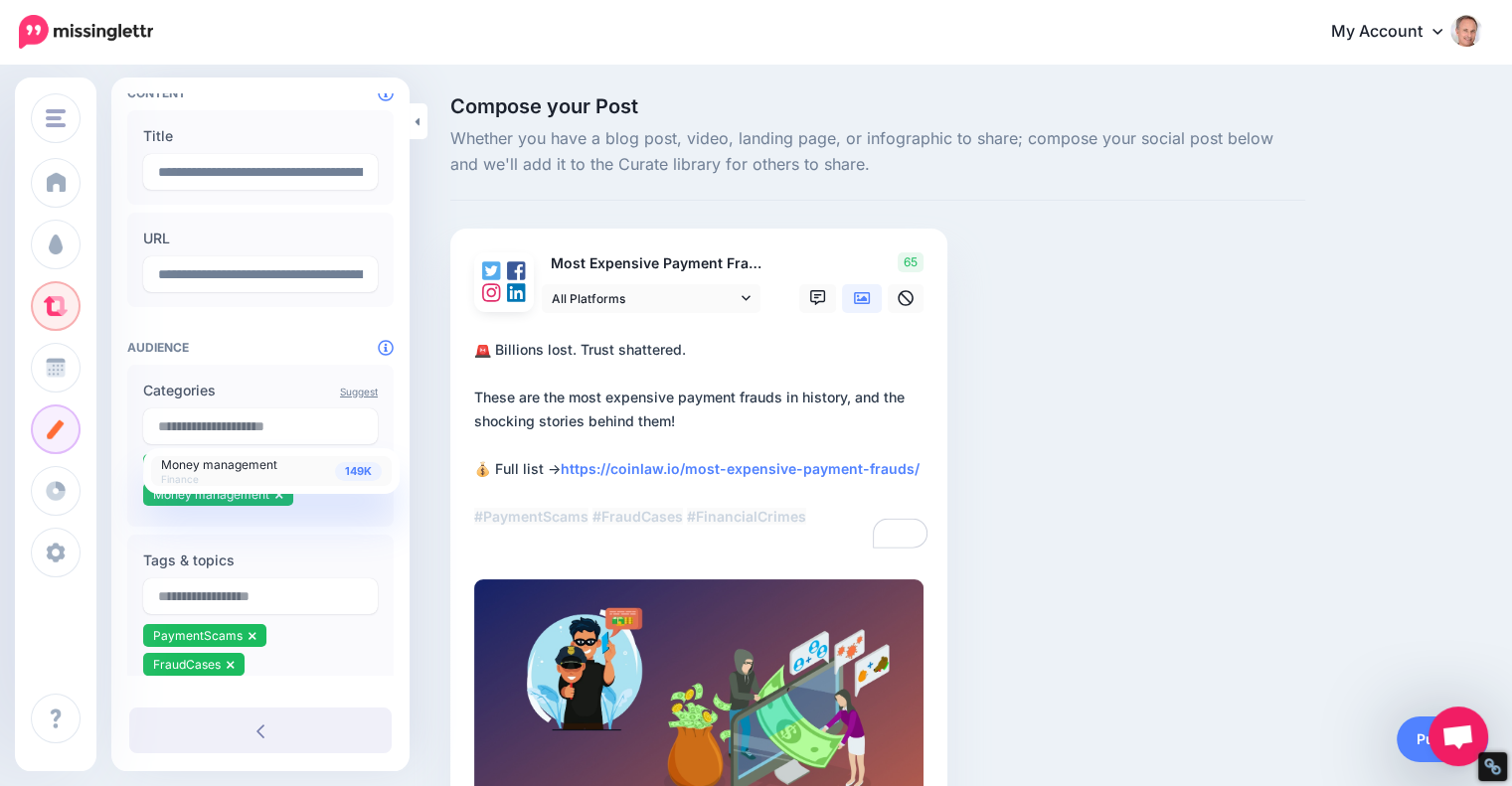 click on "**********" at bounding box center (703, 445) 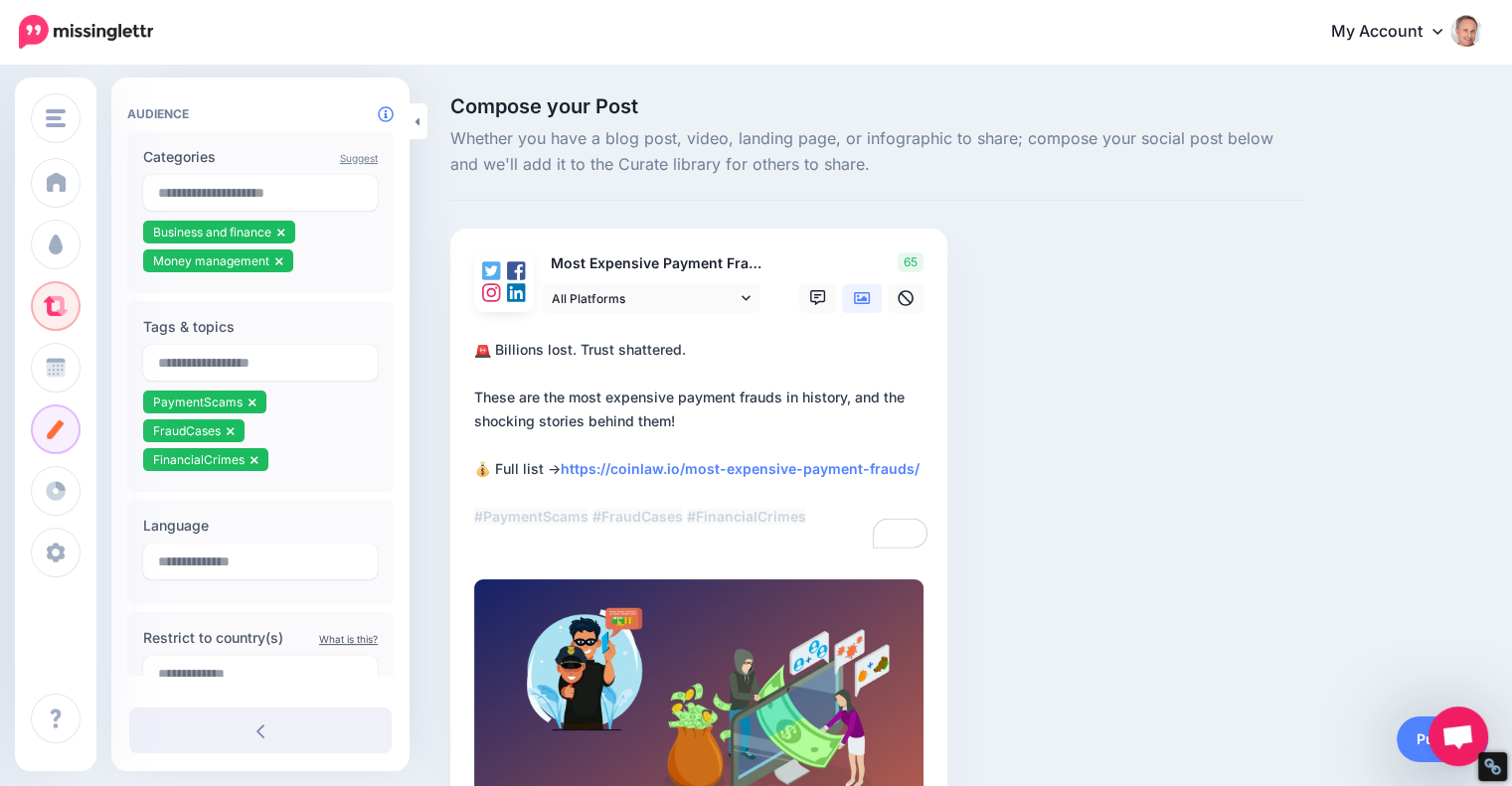 scroll, scrollTop: 429, scrollLeft: 0, axis: vertical 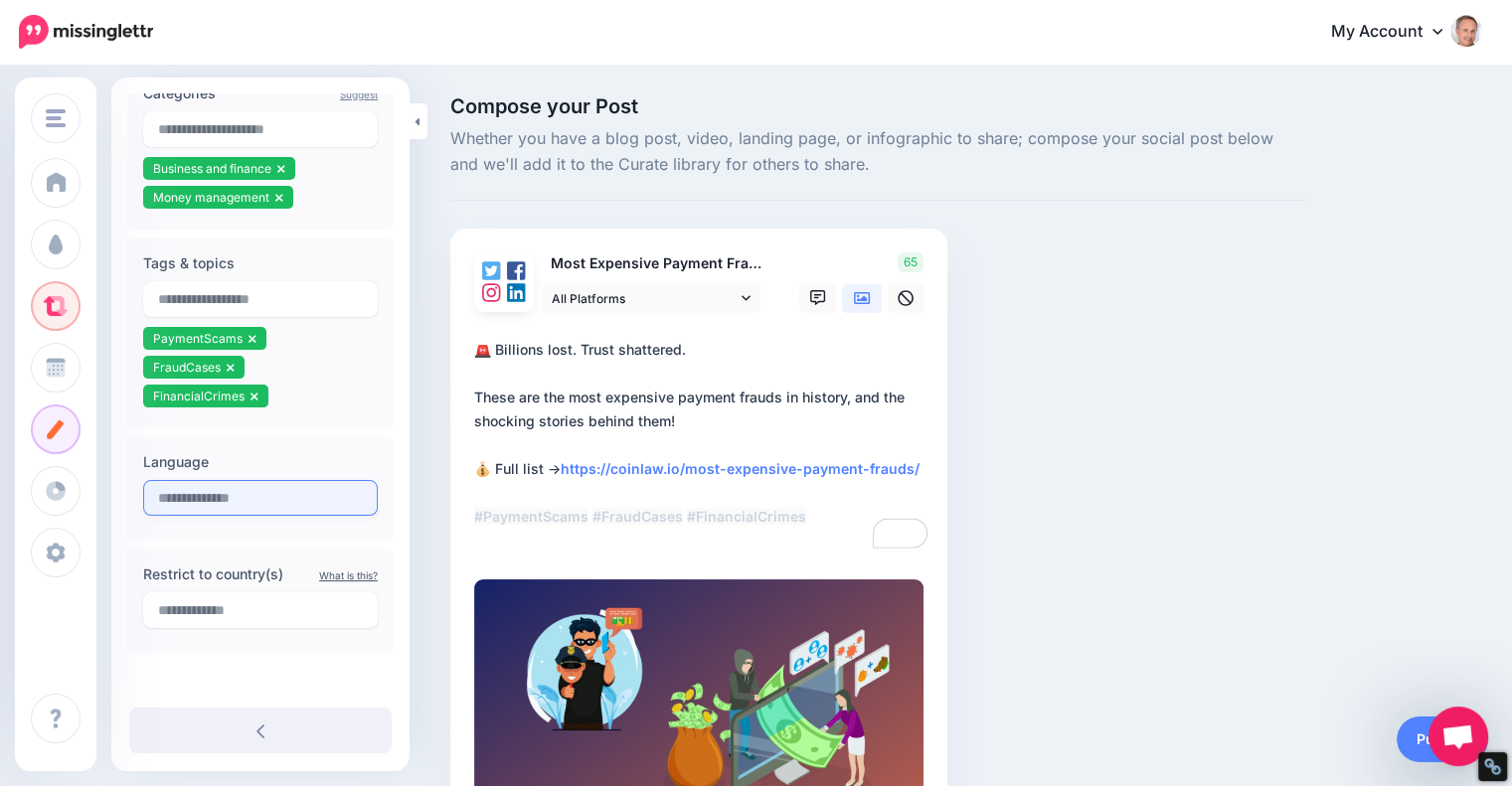 click on "Language" at bounding box center [260, 488] 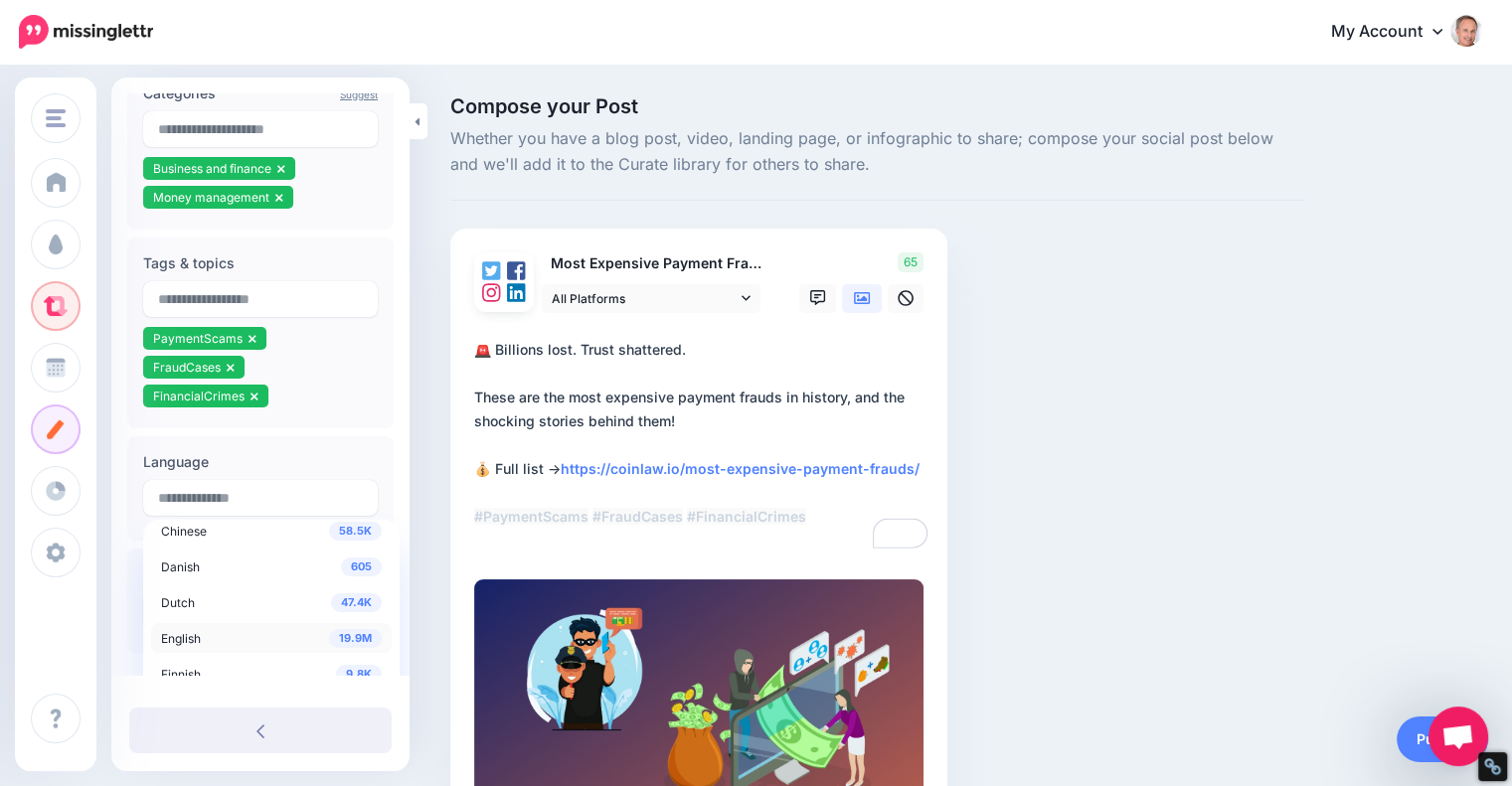 scroll, scrollTop: 56, scrollLeft: 0, axis: vertical 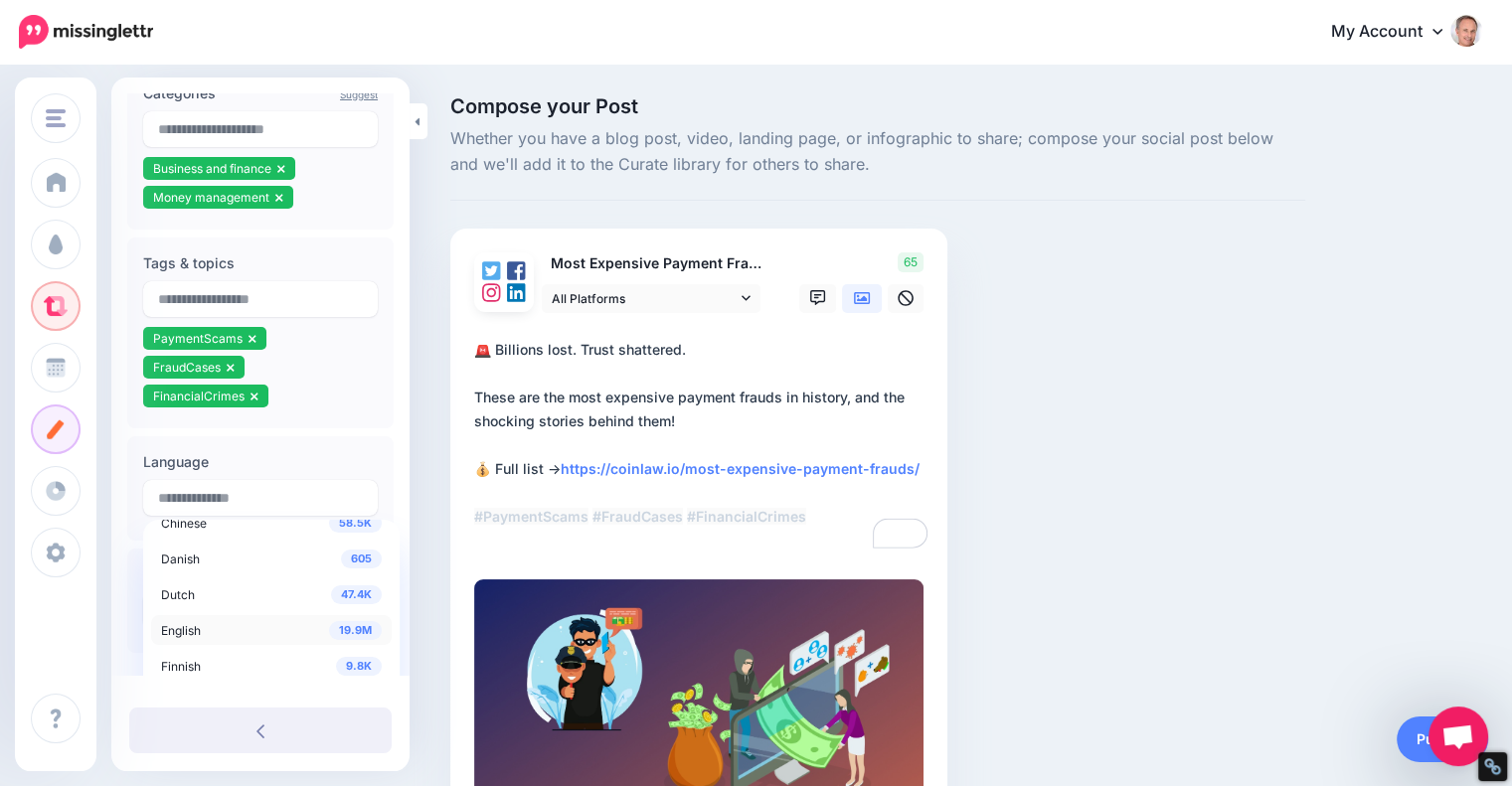 click on "English" at bounding box center (181, 630) 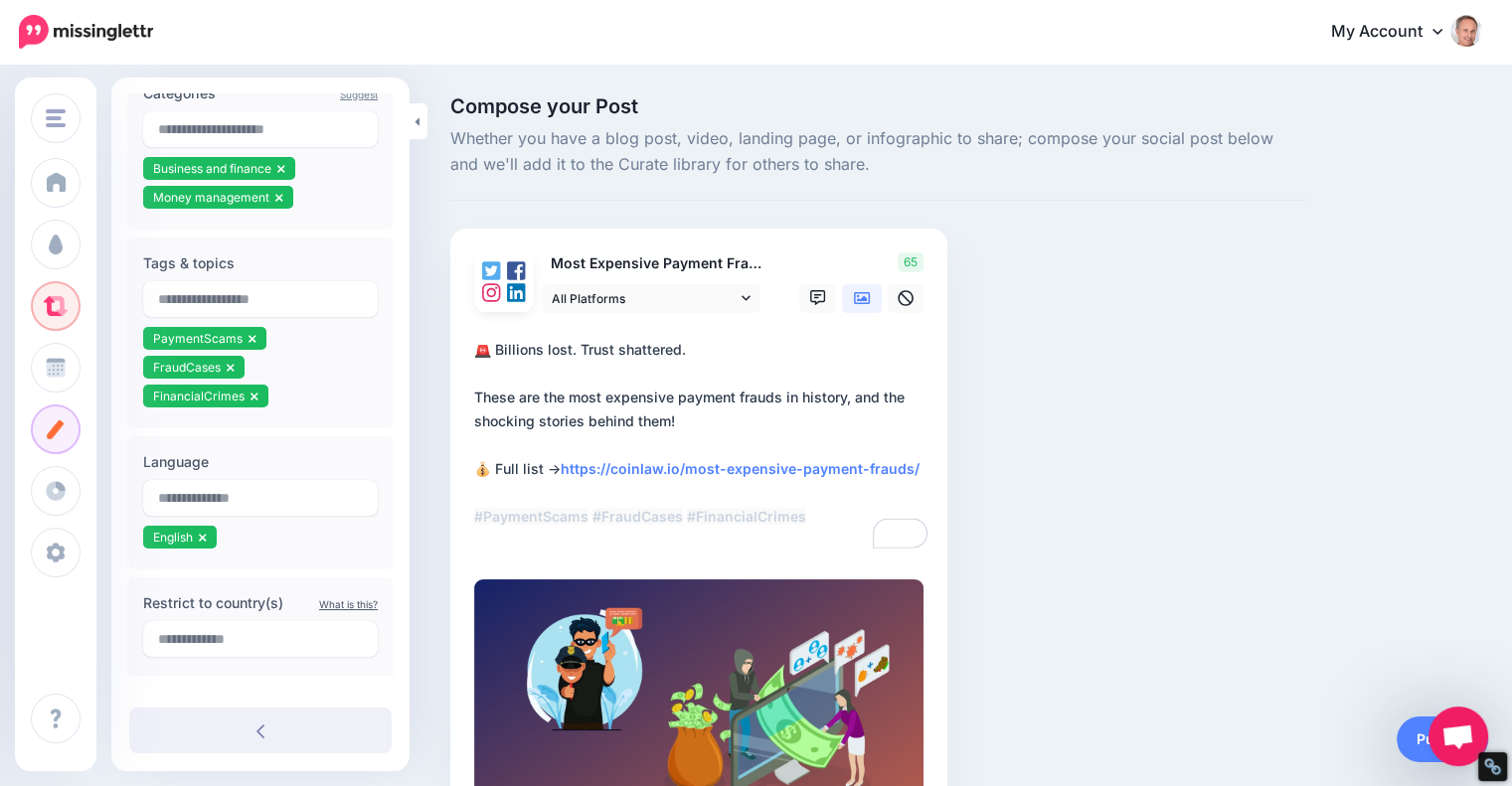 click on "**********" at bounding box center [703, 445] 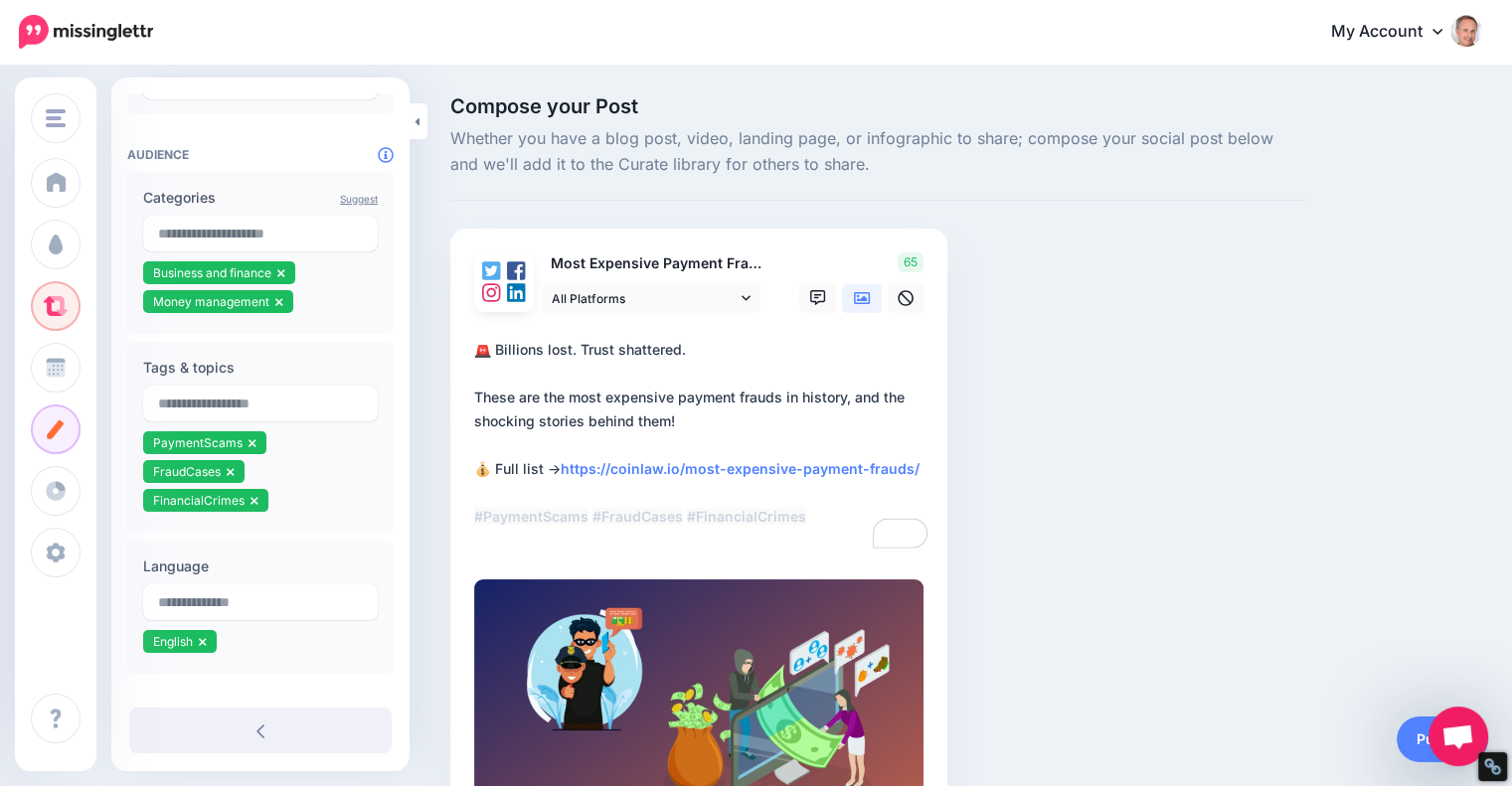scroll, scrollTop: 326, scrollLeft: 0, axis: vertical 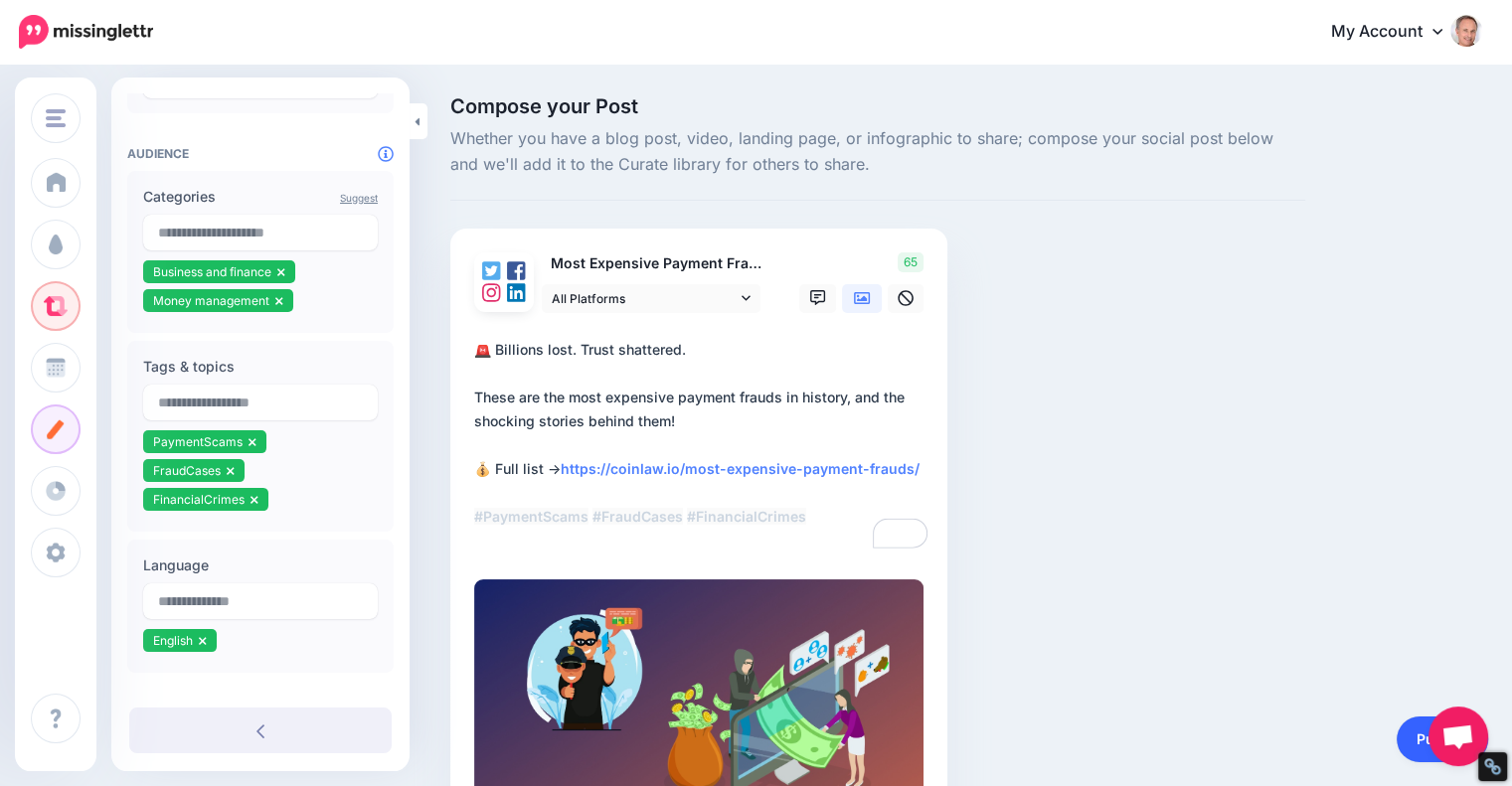 click on "Publish" at bounding box center (1442, 739) 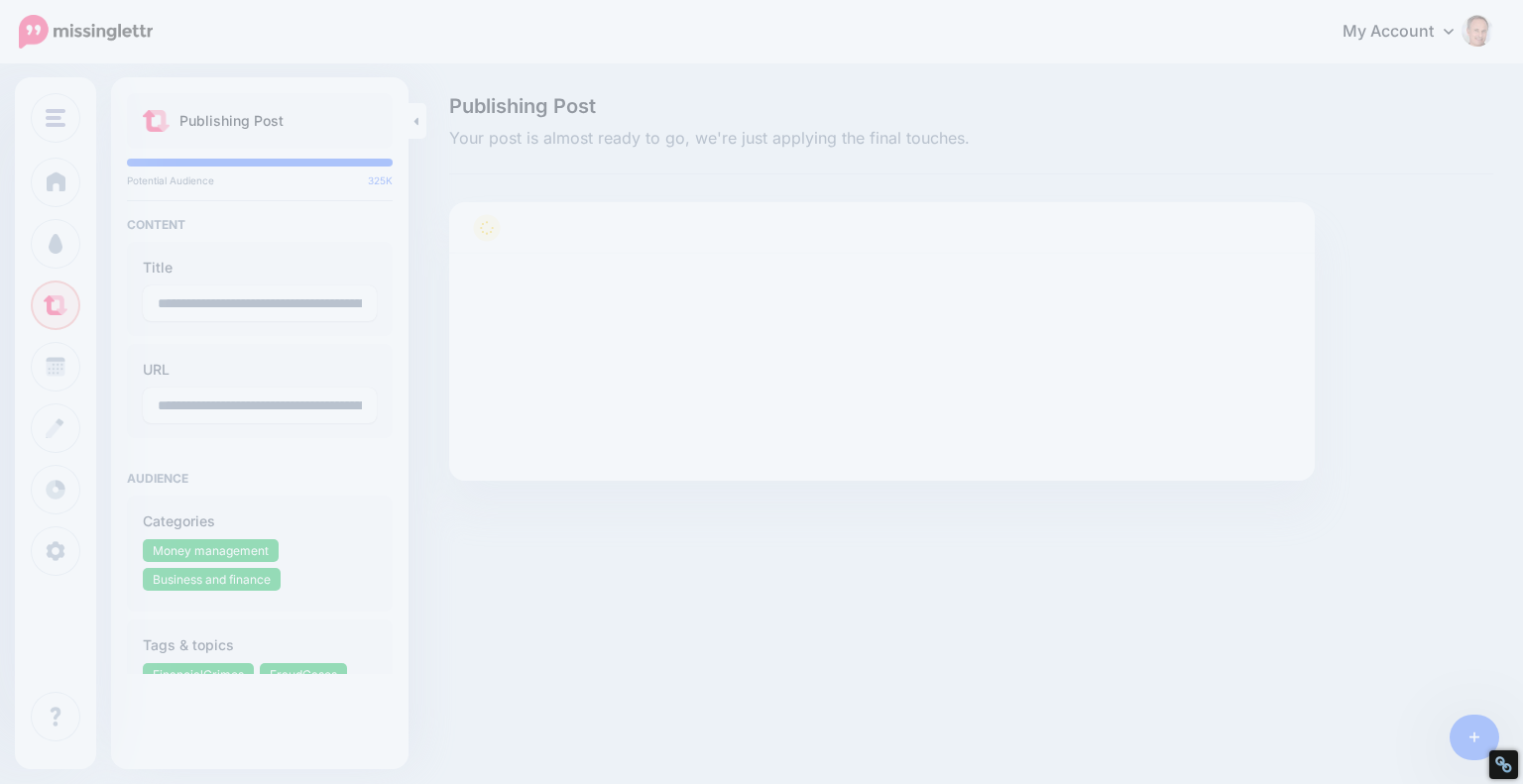 scroll, scrollTop: 0, scrollLeft: 0, axis: both 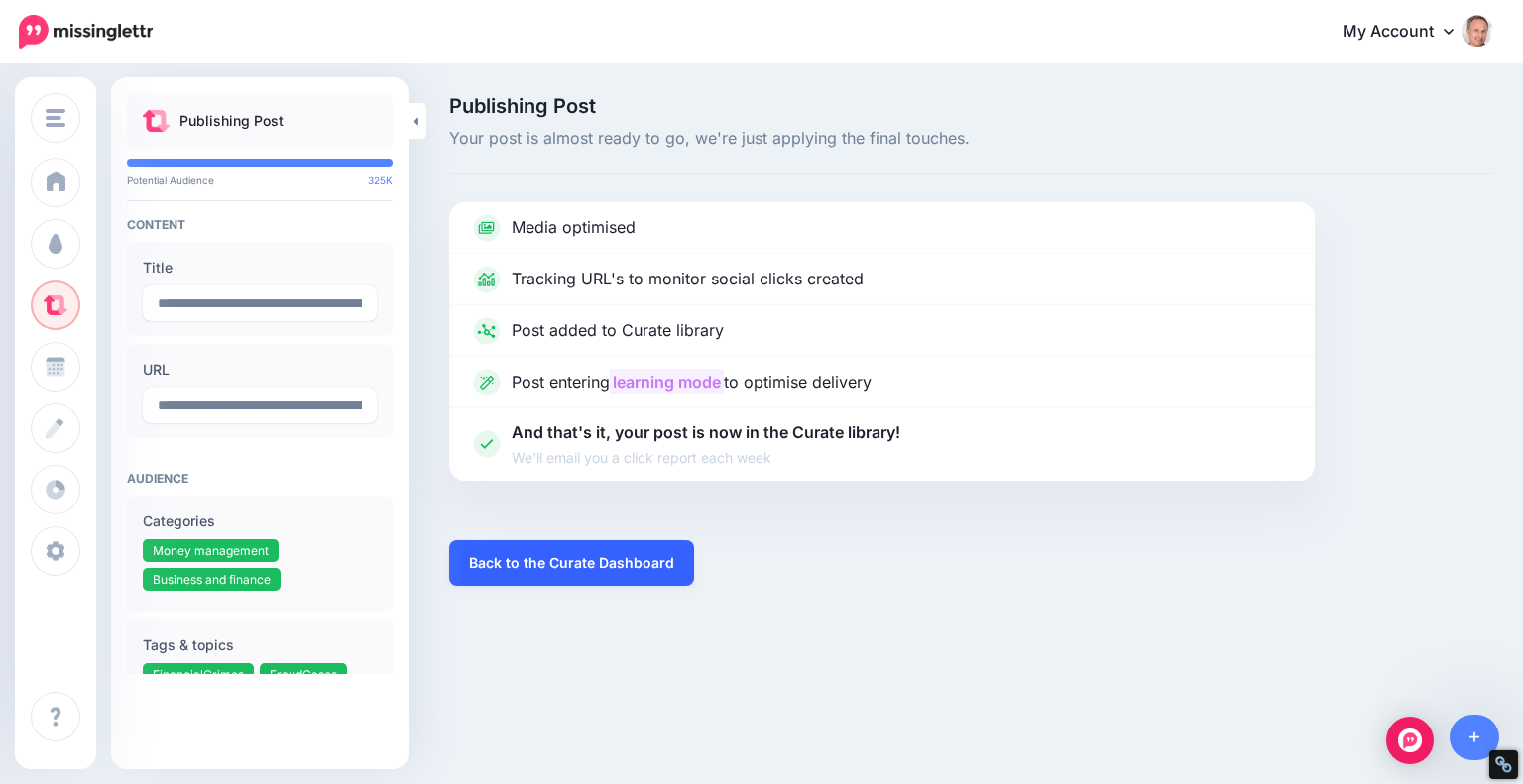 click on "Back to the Curate Dashboard" at bounding box center (571, 563) 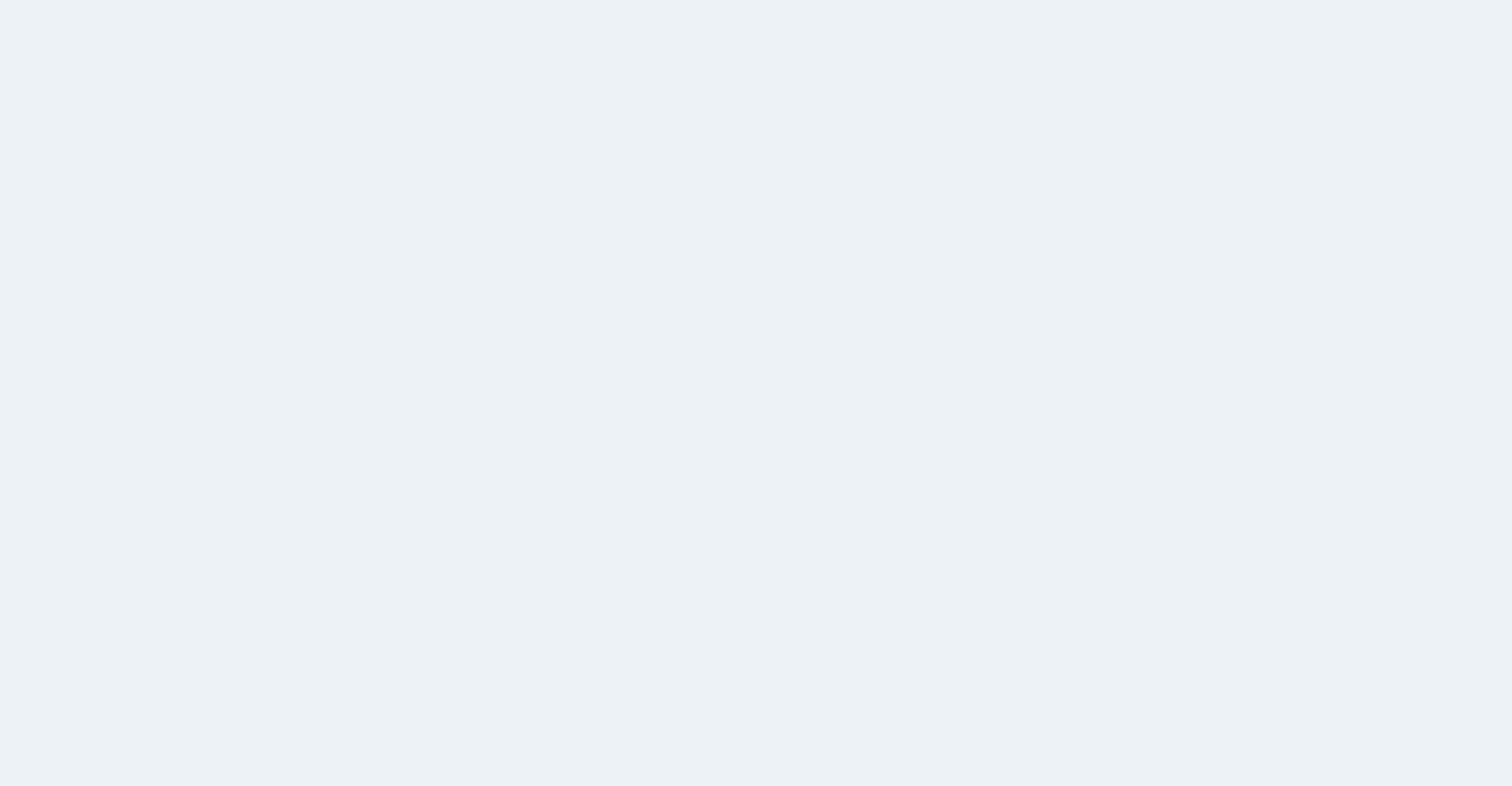 scroll, scrollTop: 0, scrollLeft: 0, axis: both 